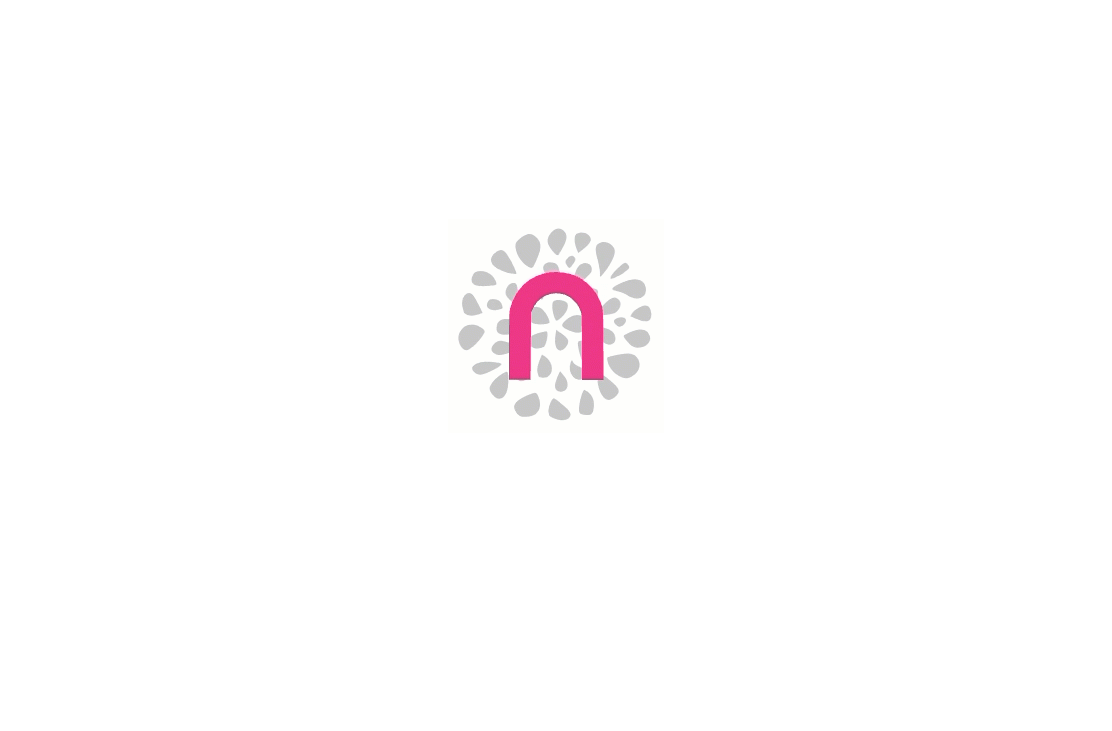 scroll, scrollTop: 0, scrollLeft: 0, axis: both 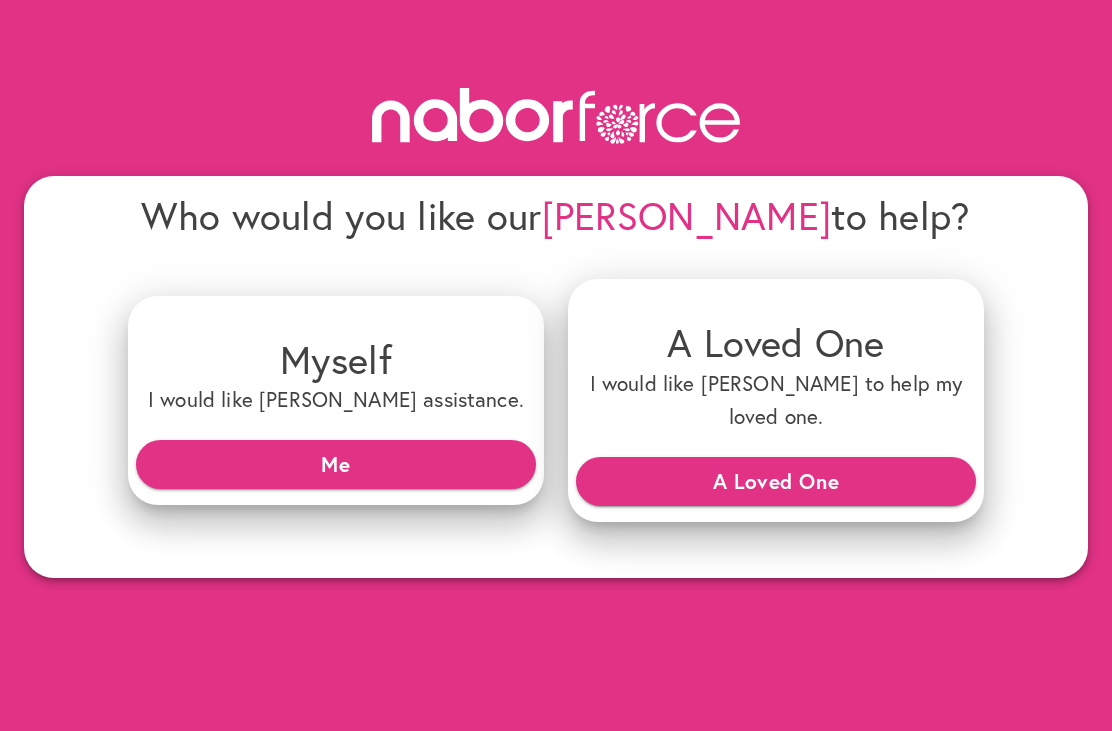 click on "Me" at bounding box center [336, 464] 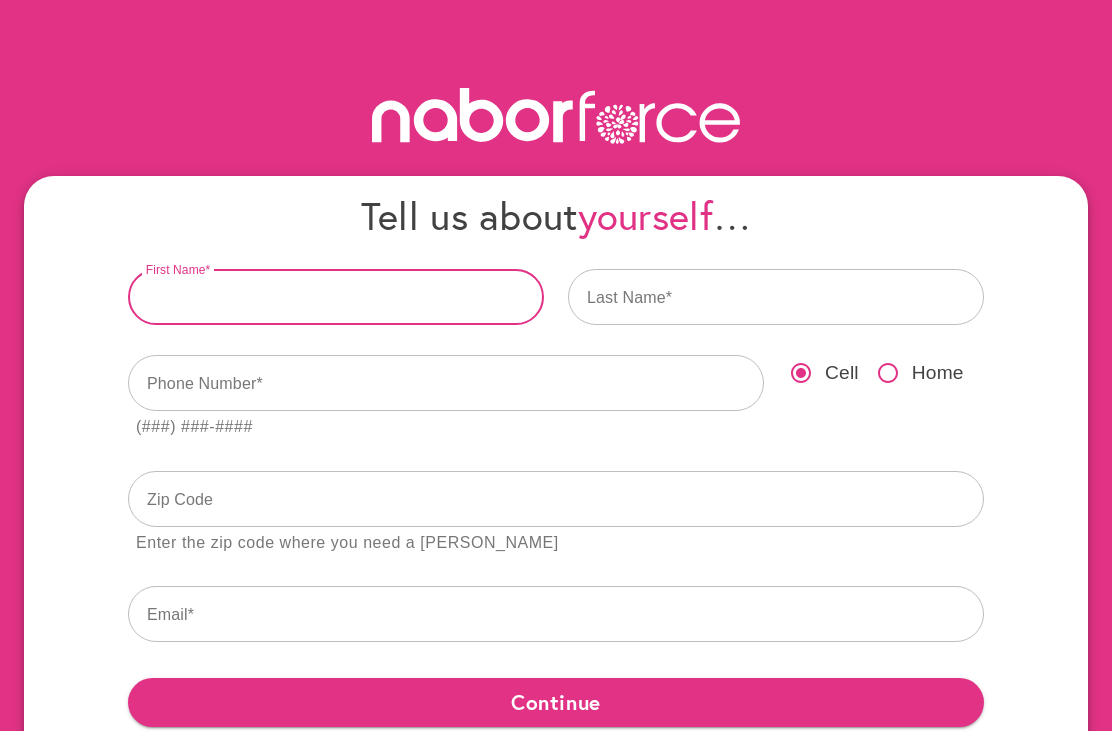 click at bounding box center [336, 297] 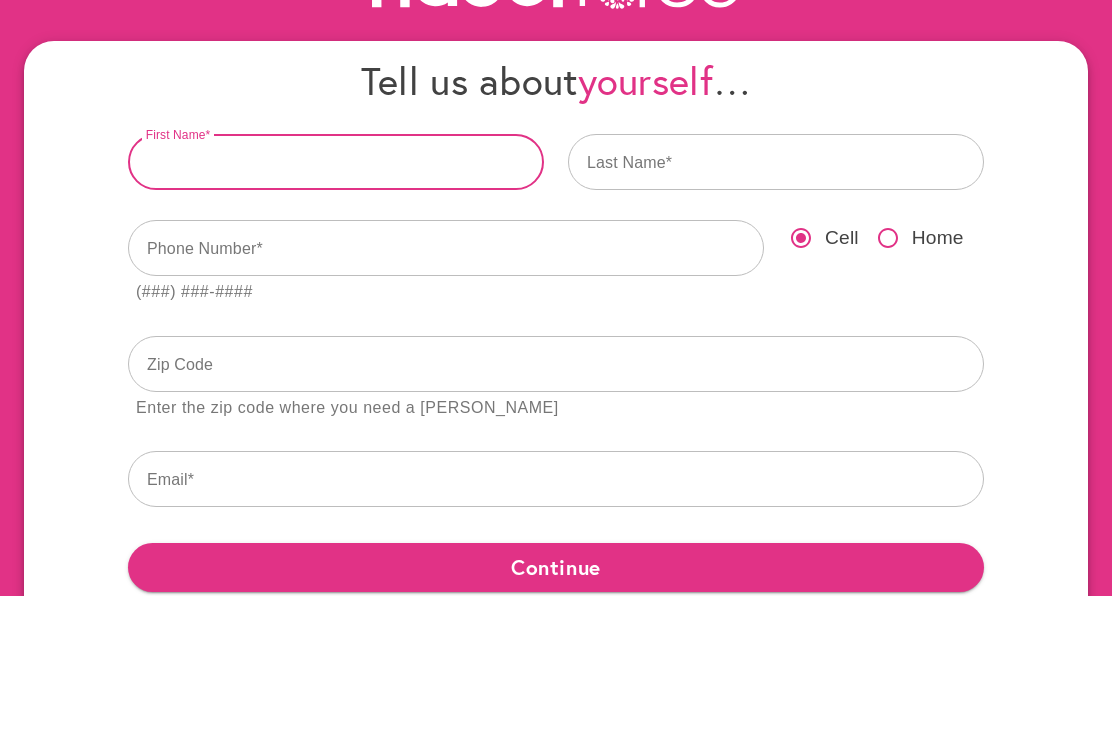 type on "******" 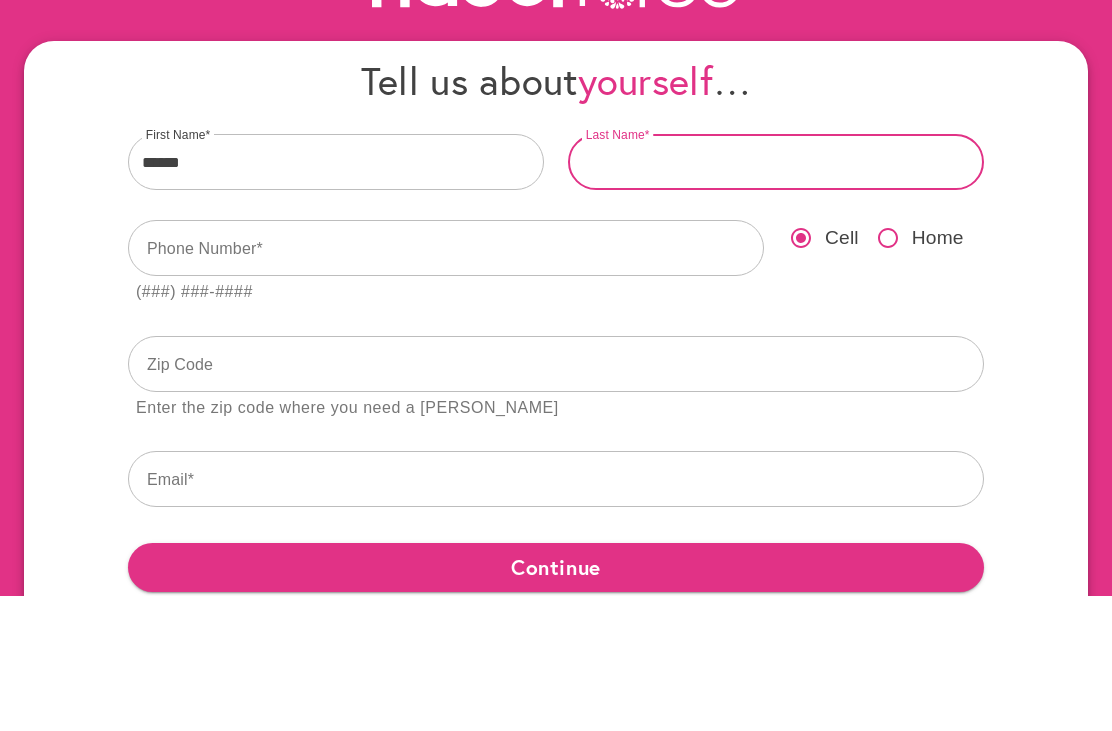type on "*****" 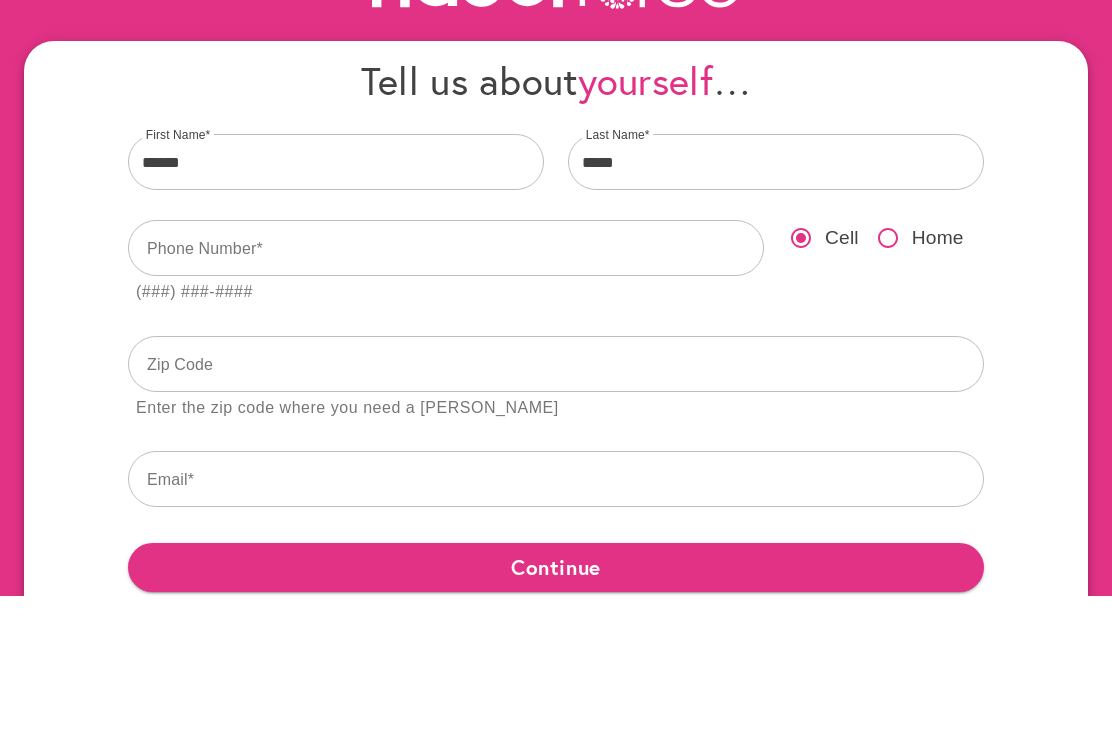 scroll, scrollTop: 125, scrollLeft: 0, axis: vertical 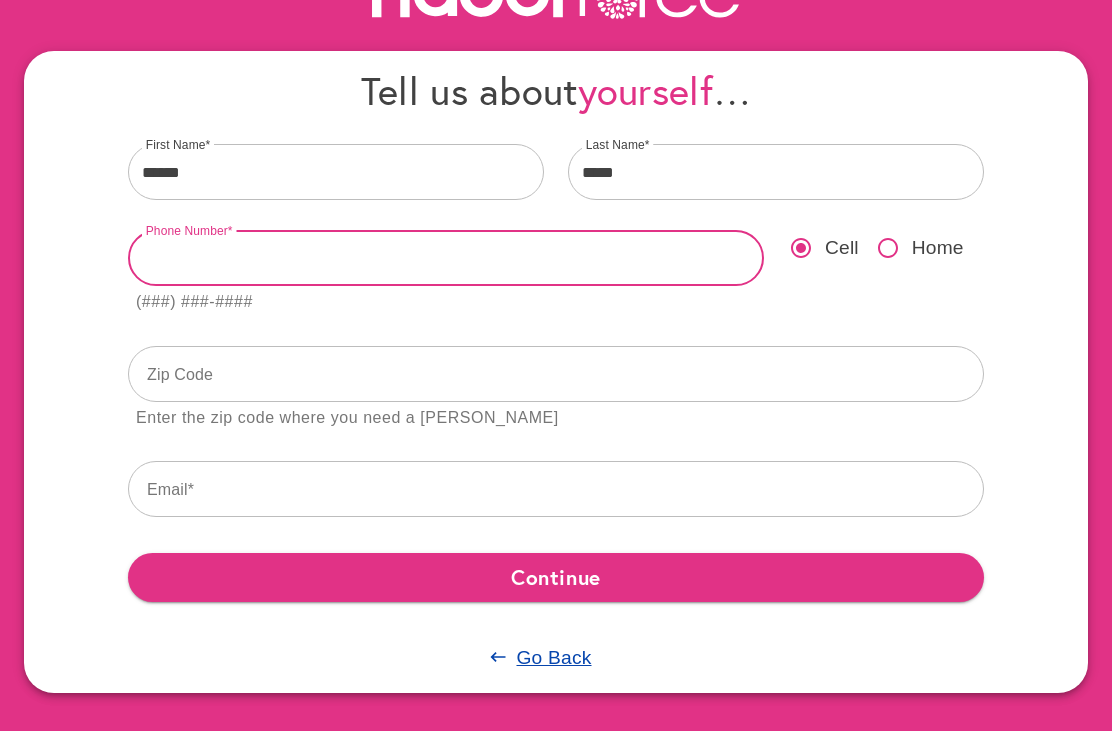 click at bounding box center (446, 258) 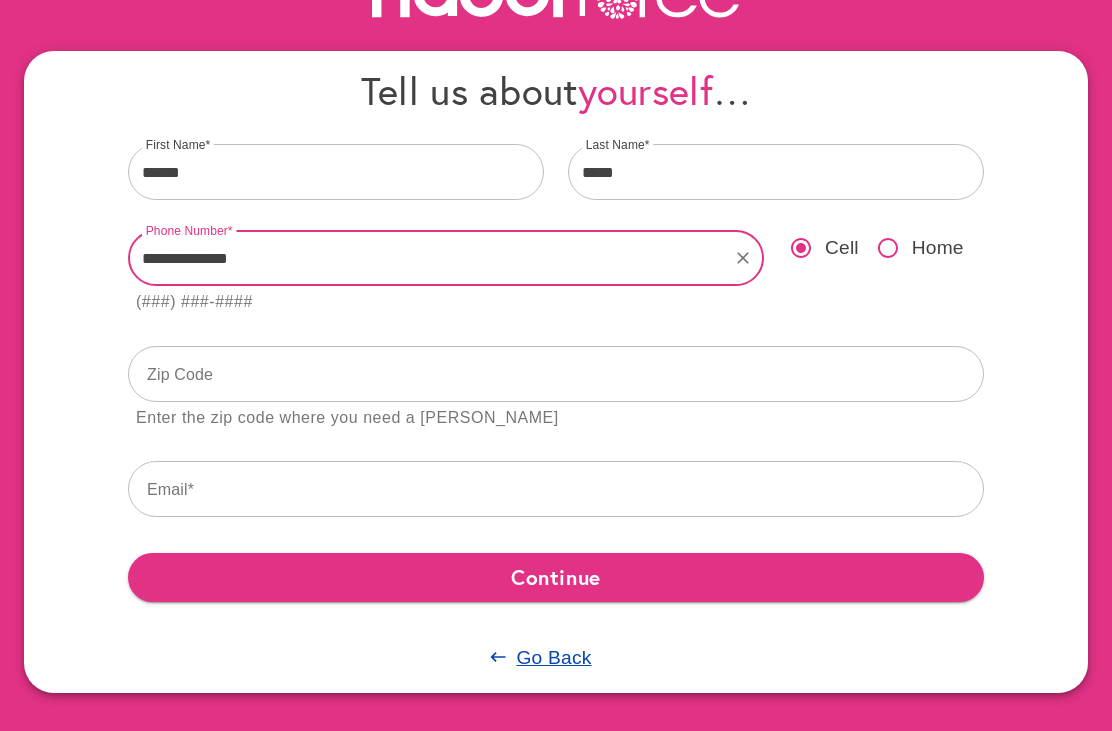 type on "**********" 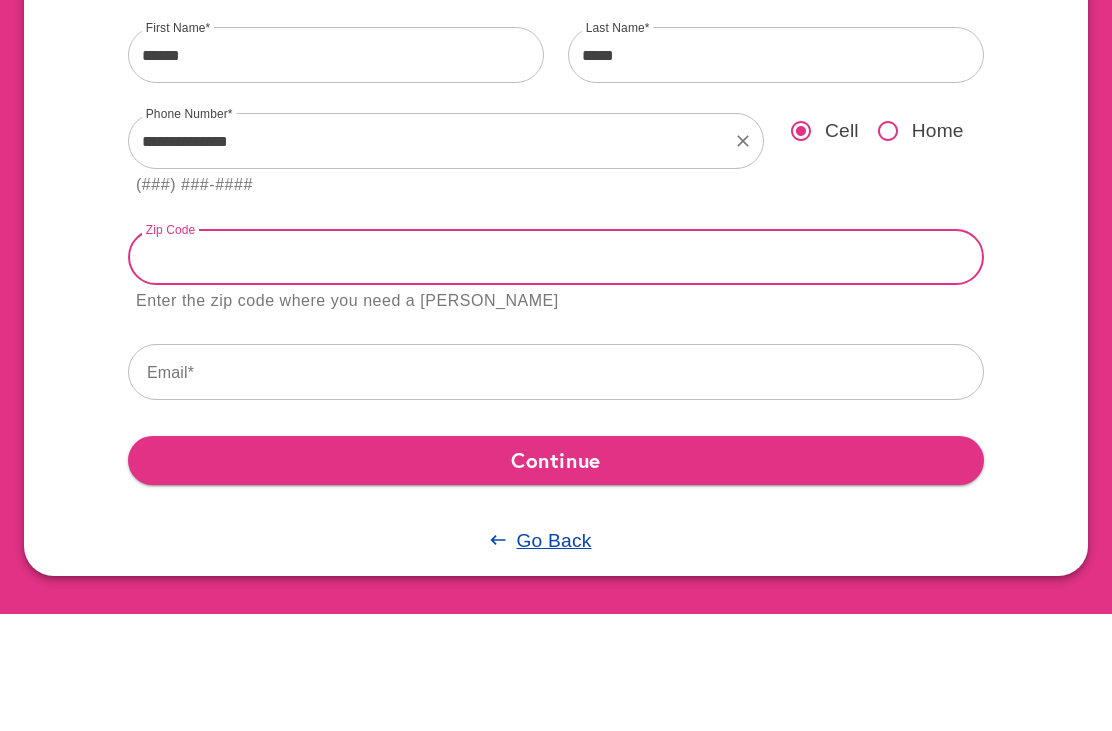 click at bounding box center [556, 374] 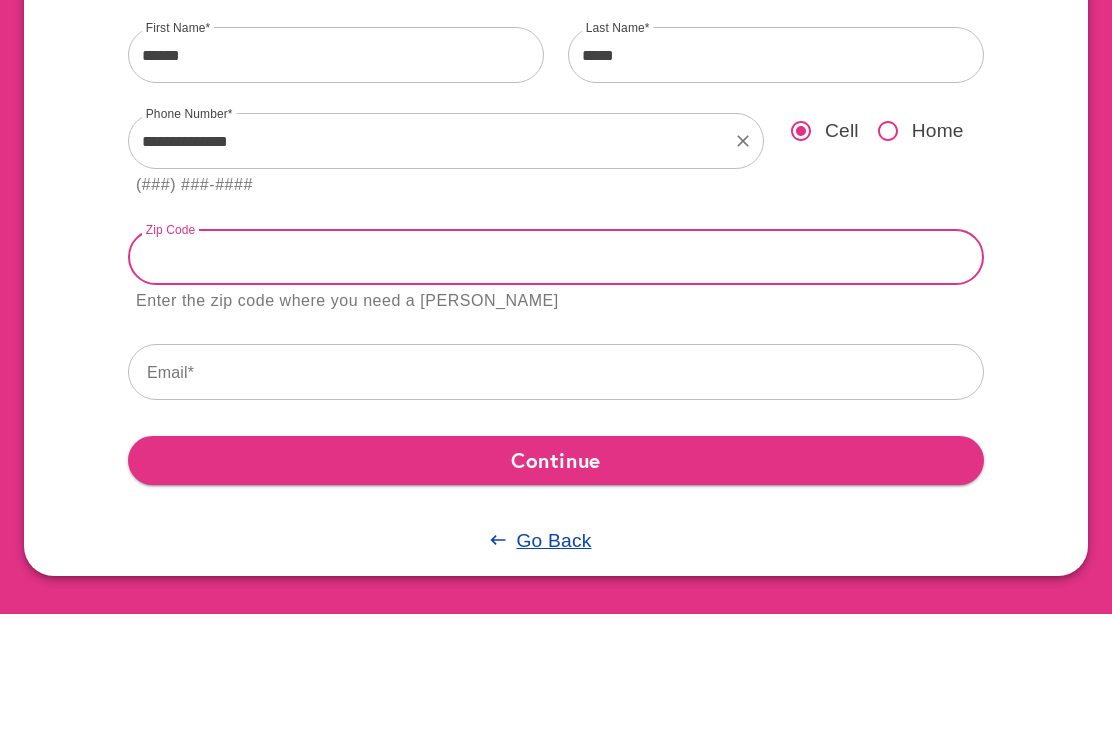 type on "*****" 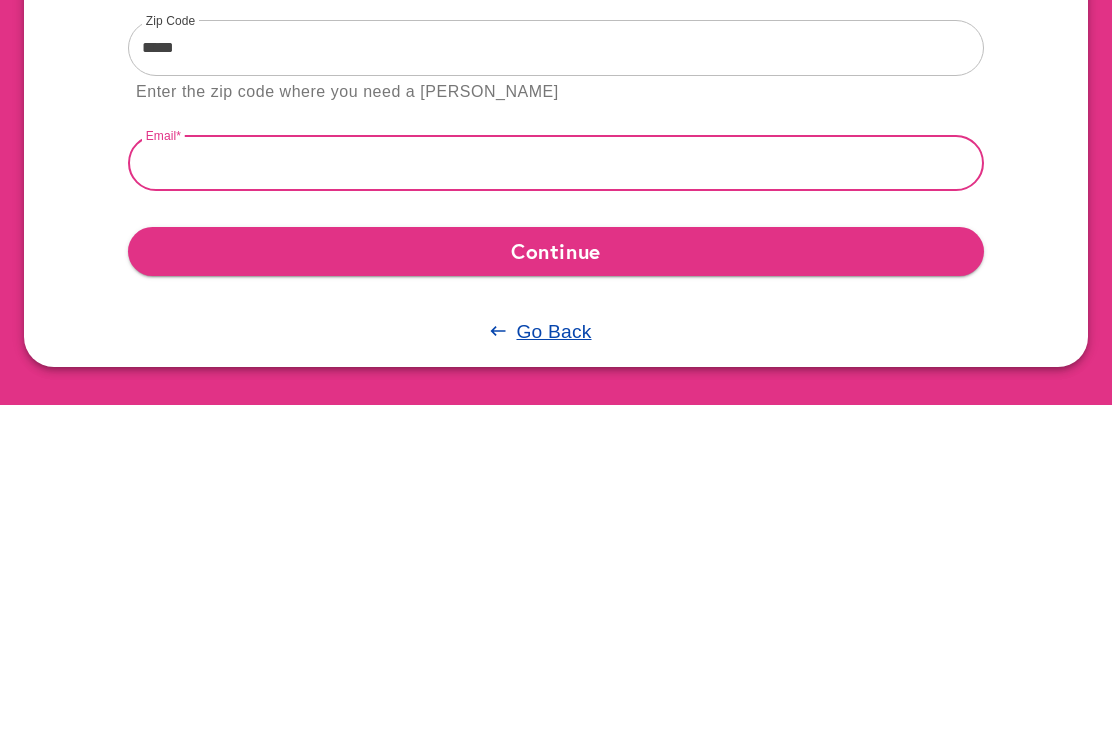 type on "**********" 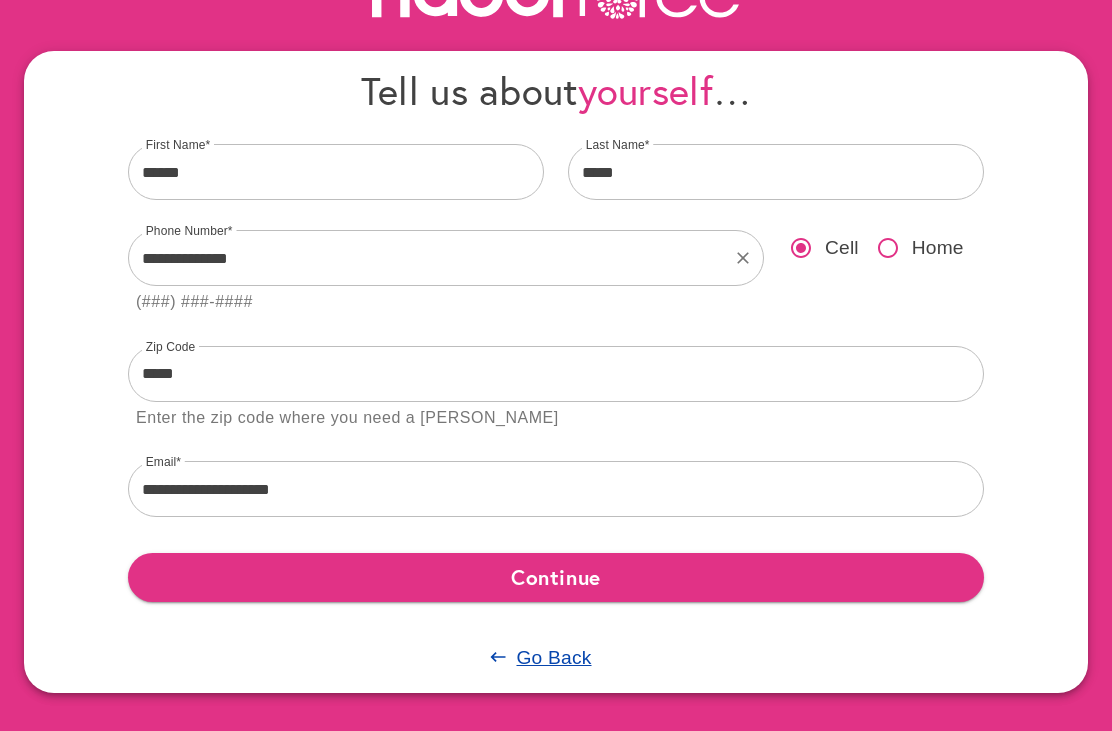 click on "Continue" at bounding box center [556, 577] 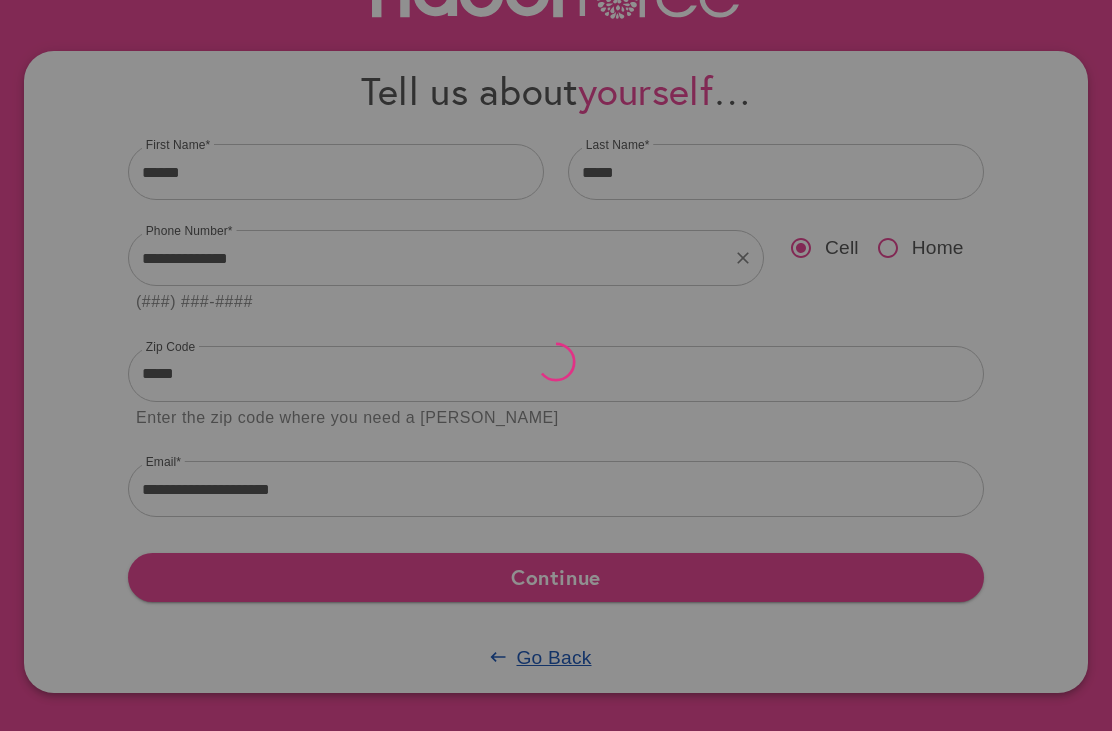 scroll, scrollTop: 0, scrollLeft: 0, axis: both 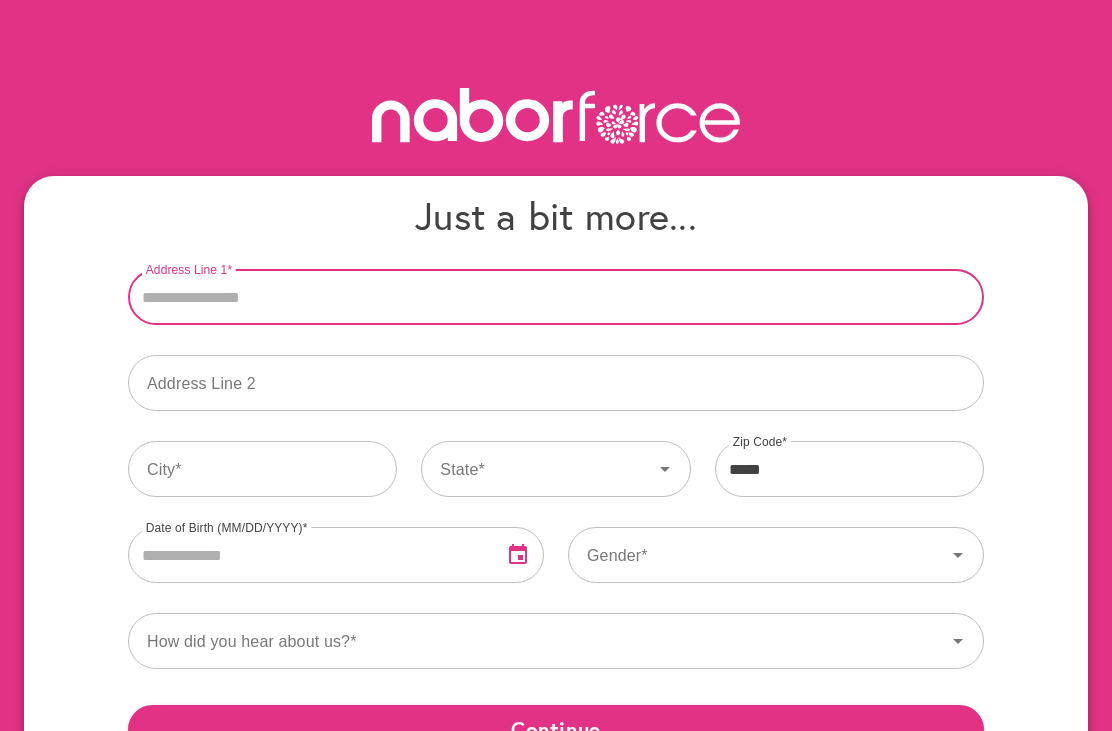 click on "Address Line 1" at bounding box center [556, 297] 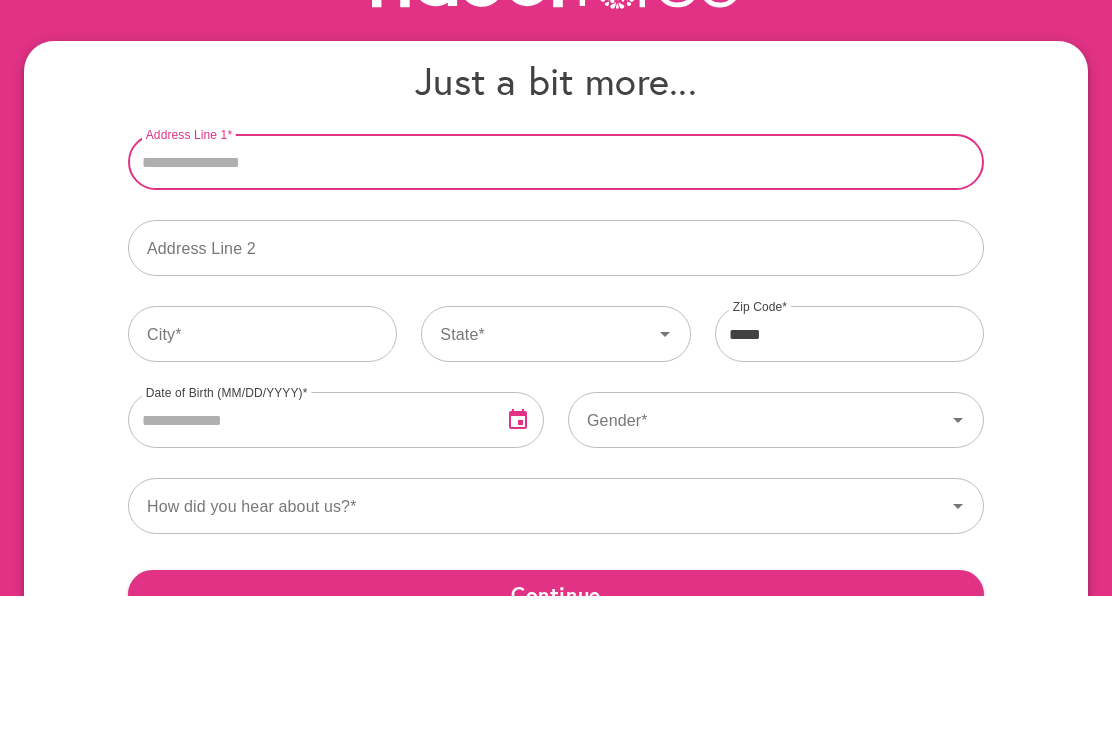 type on "**********" 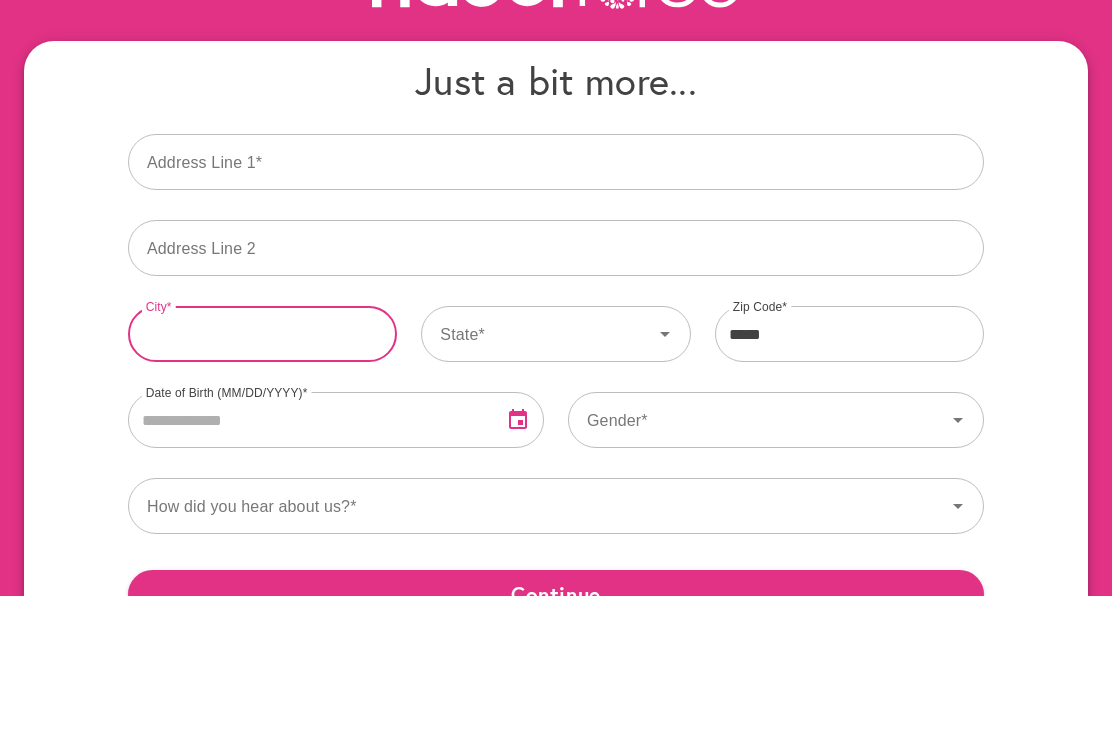 type on "**********" 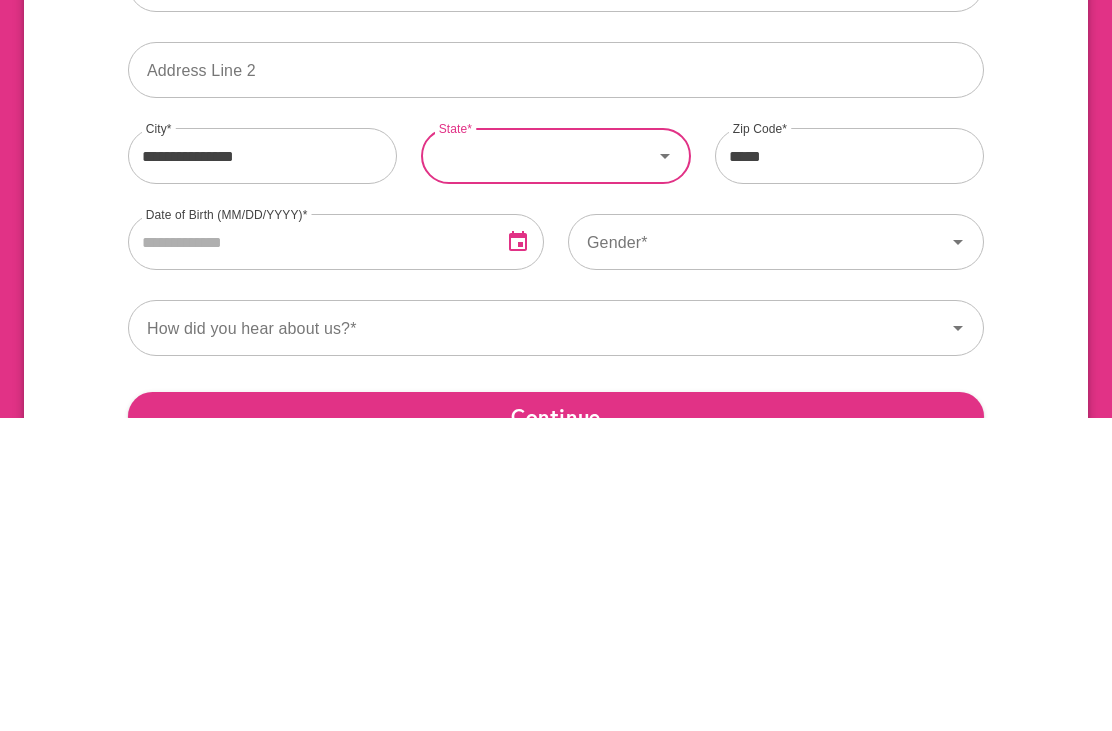 click on "State" at bounding box center [536, 469] 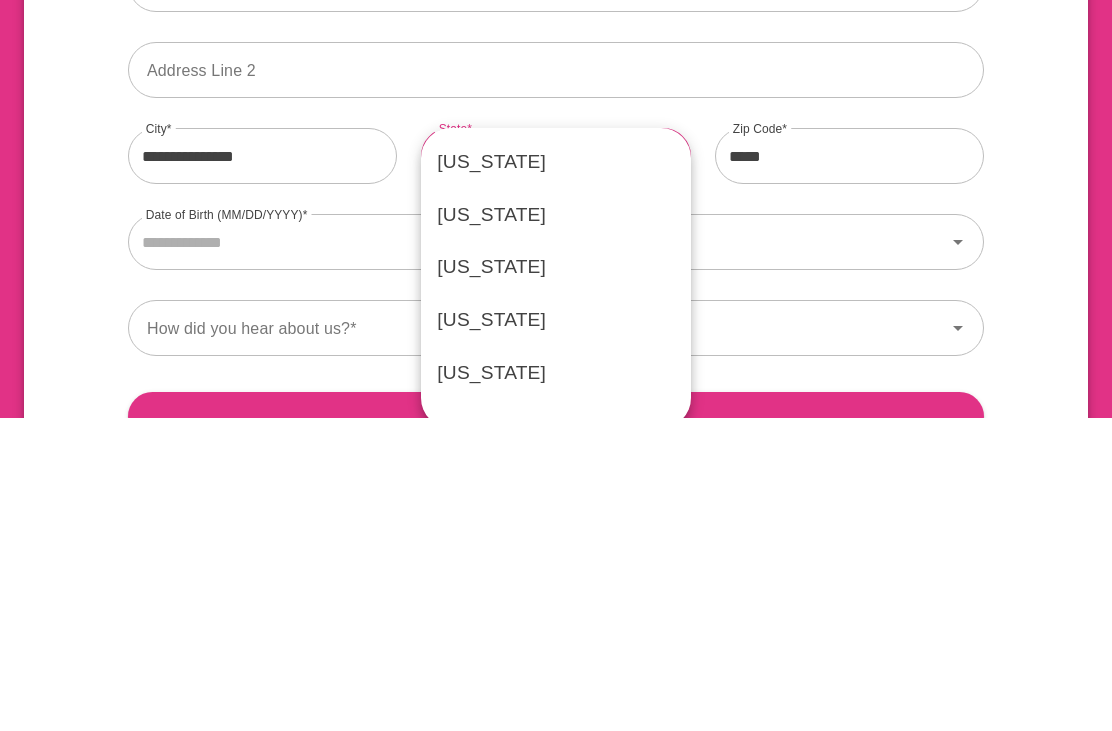 scroll, scrollTop: 153, scrollLeft: 0, axis: vertical 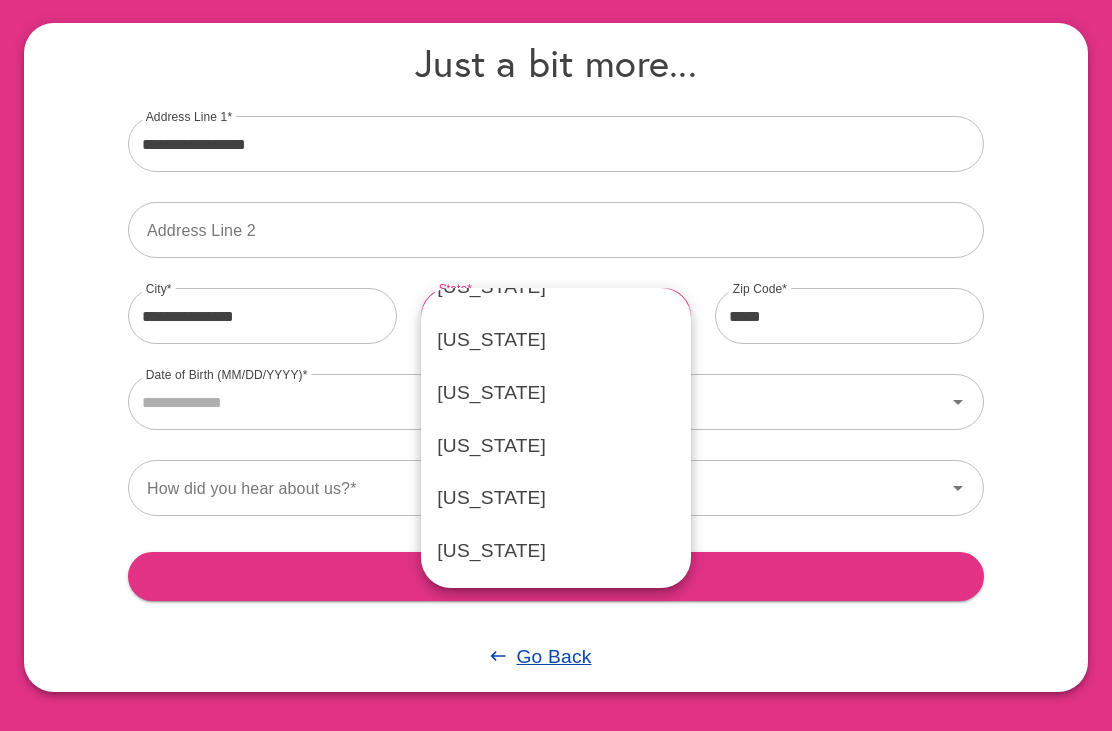 click on "Virginia" at bounding box center [555, 446] 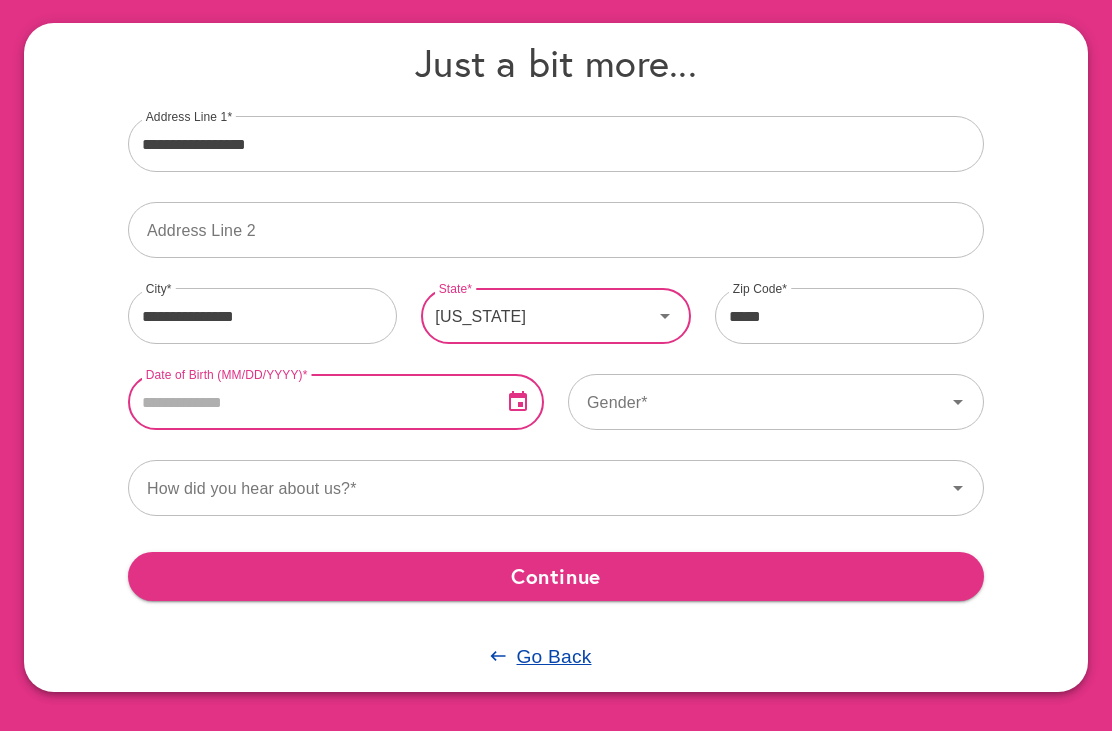 click at bounding box center (307, 402) 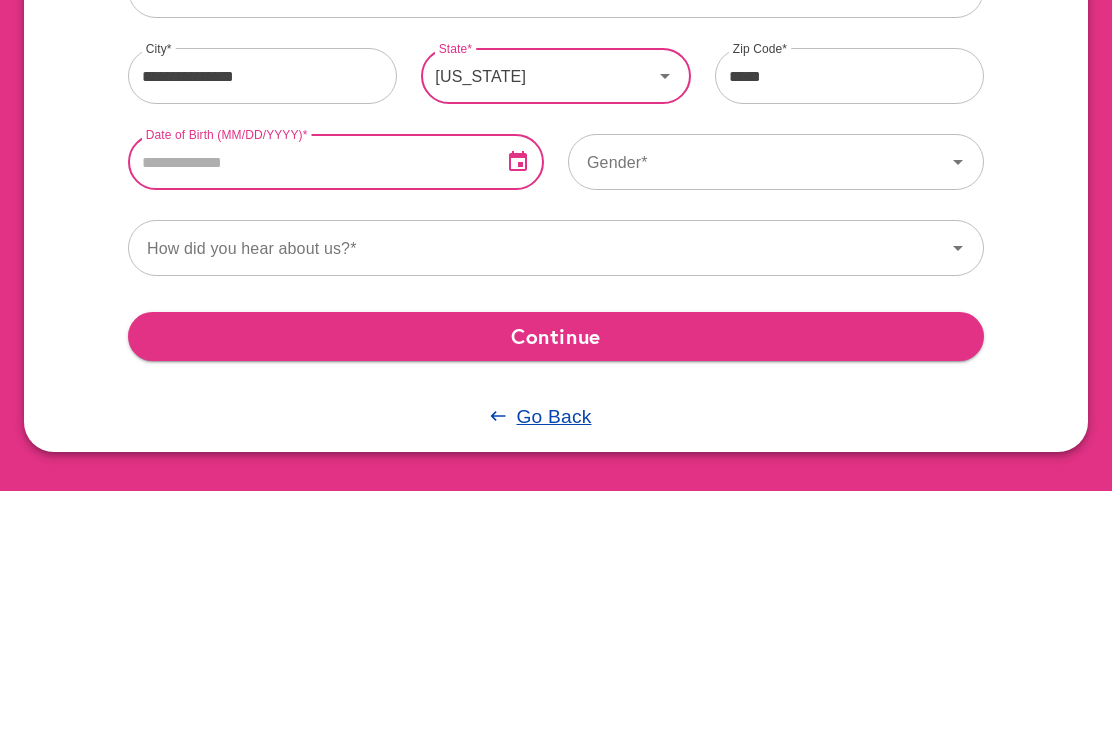 type on "*" 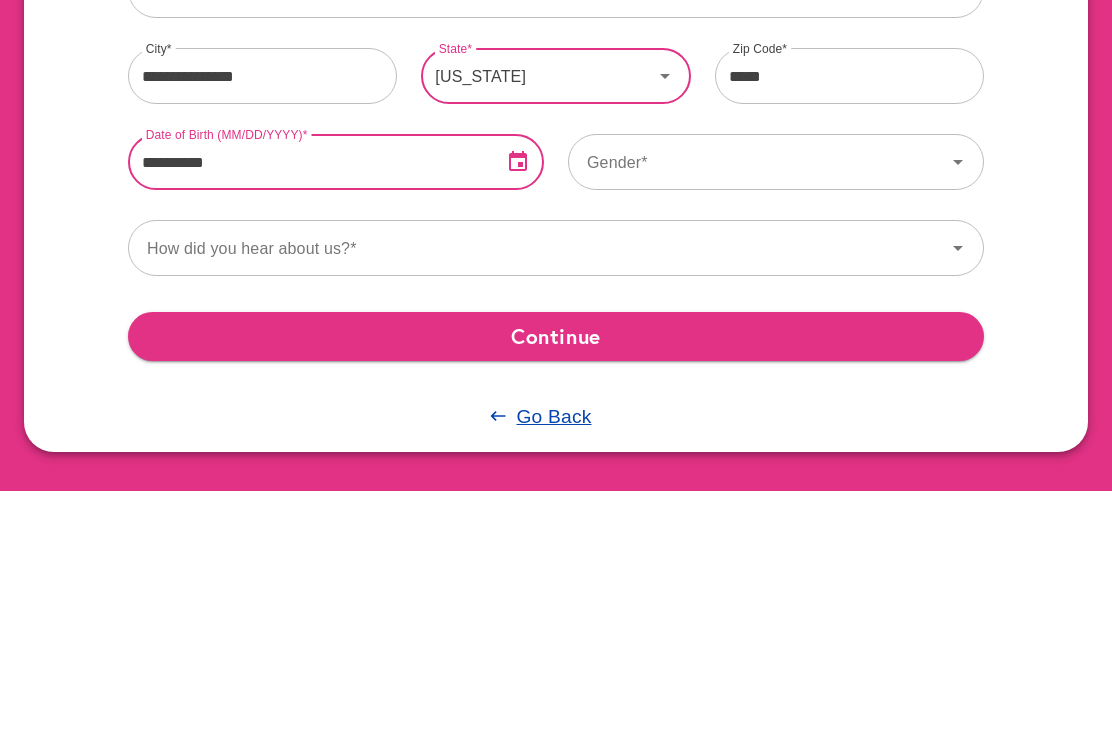 type on "**********" 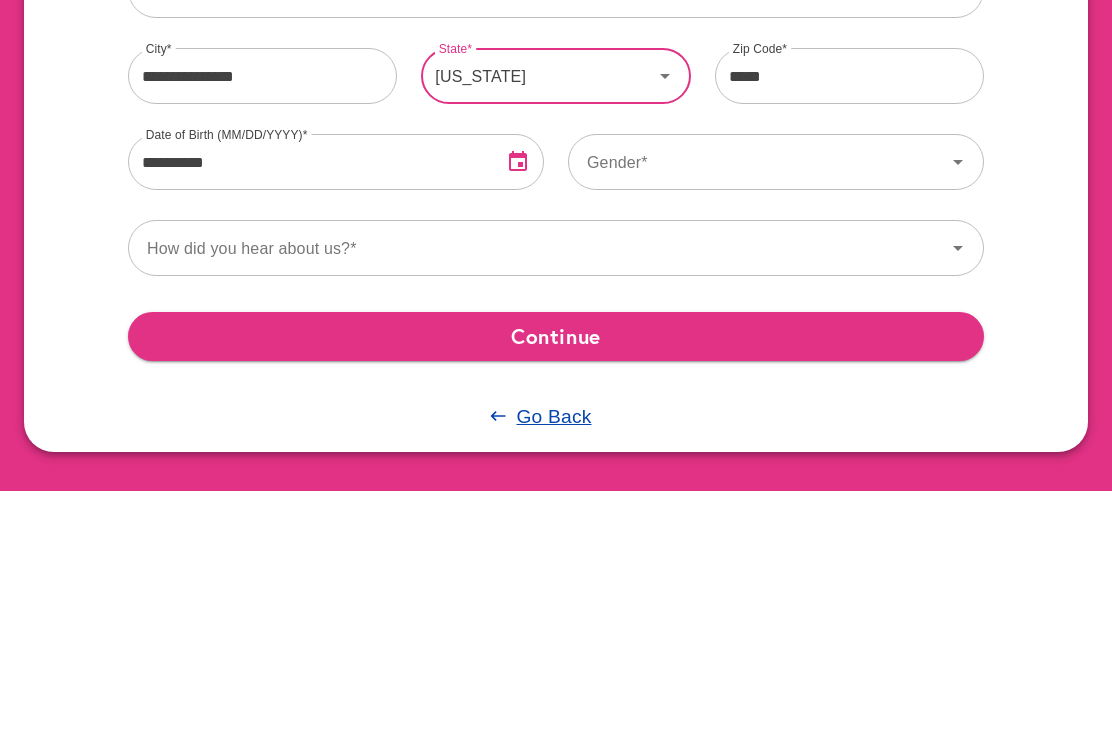 click at bounding box center (776, 402) 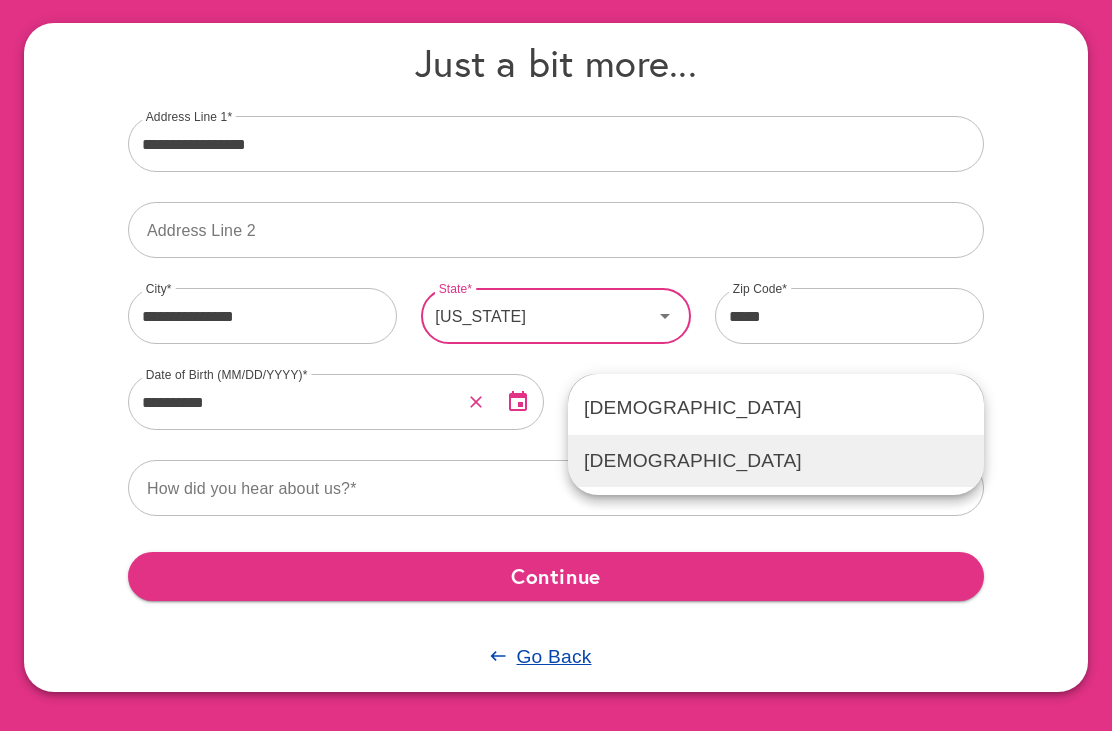 click on "Female" at bounding box center (776, 461) 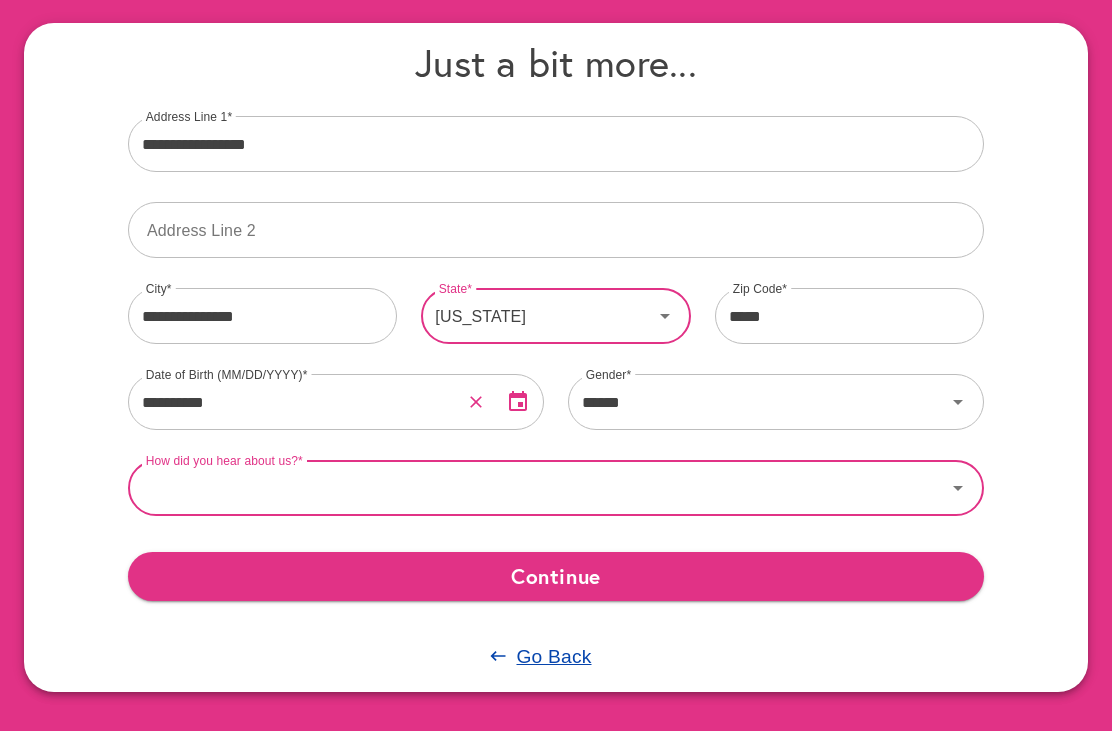 click on "How did you hear about us?" at bounding box center [537, 488] 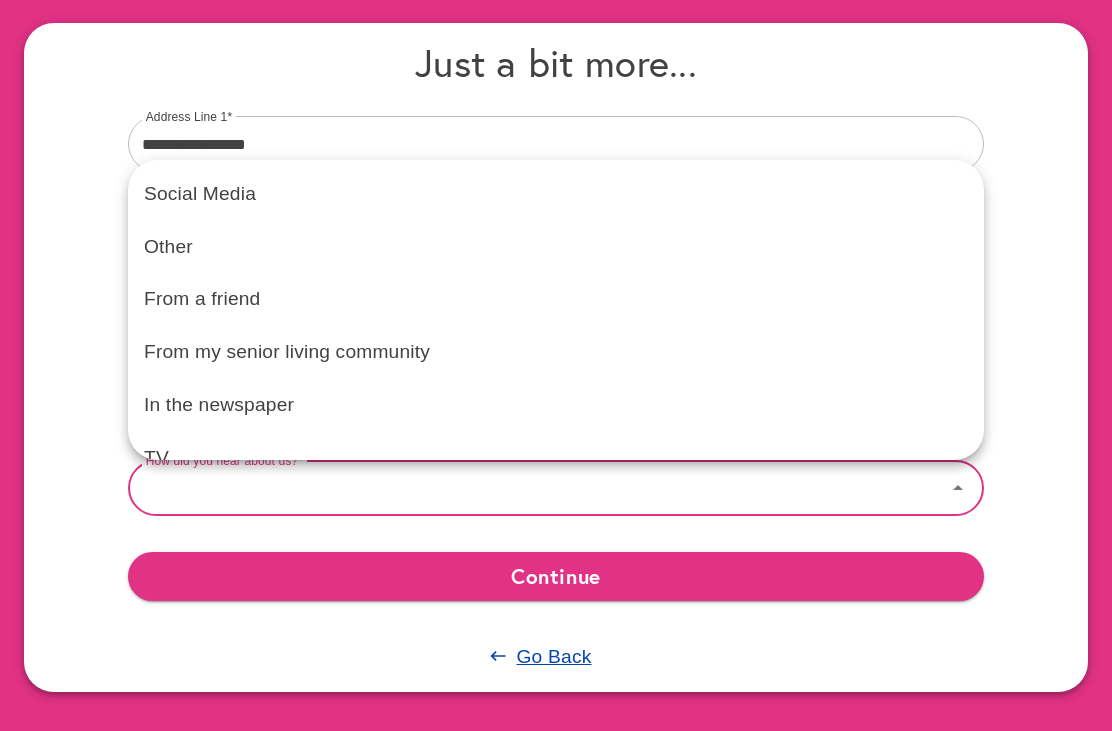 click on "From a friend" at bounding box center (556, 299) 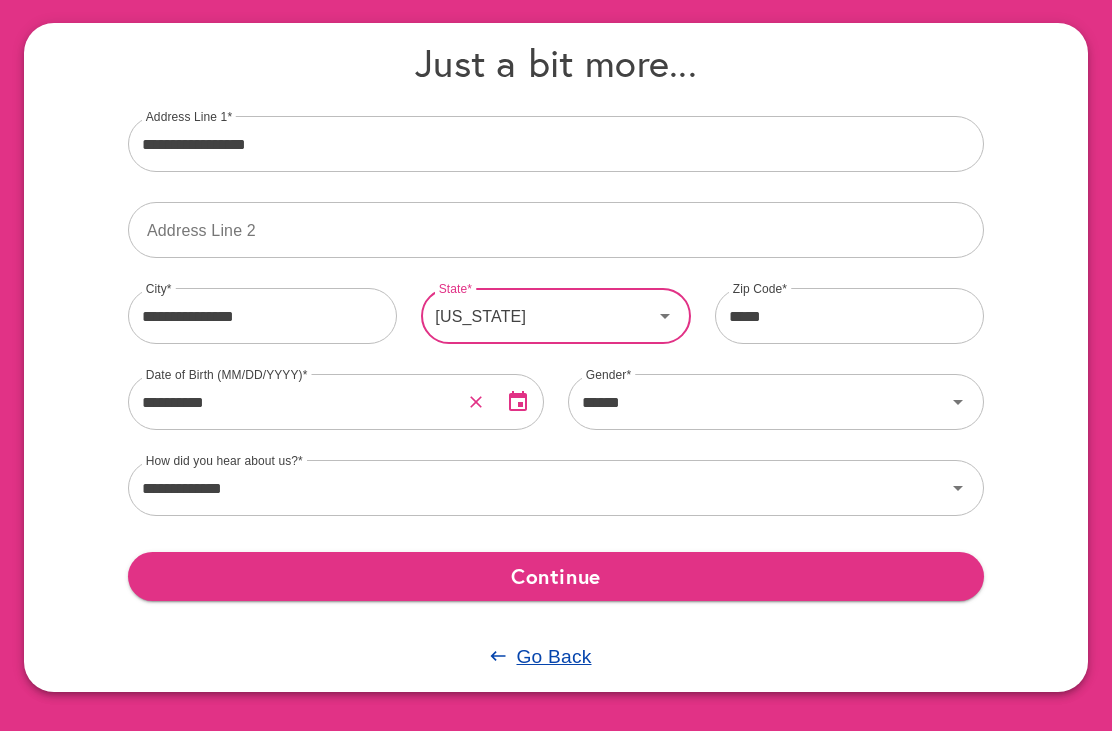click on "Continue" at bounding box center [556, 576] 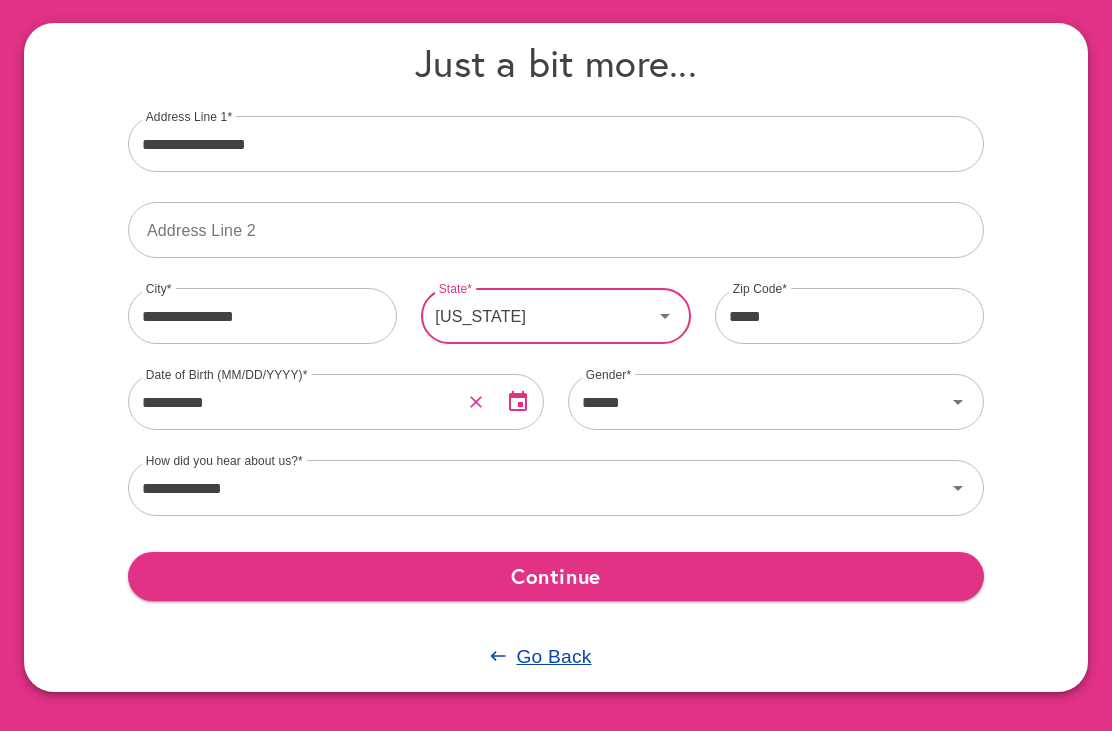 click on "Continue" at bounding box center [556, 576] 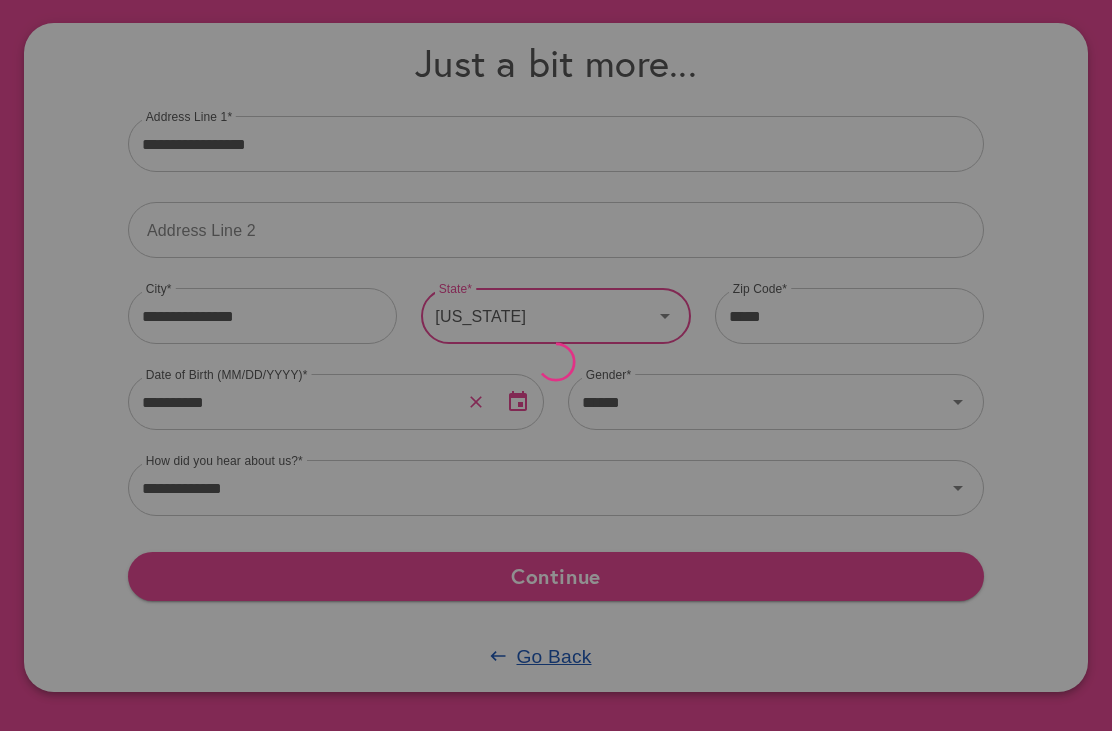 scroll, scrollTop: 0, scrollLeft: 0, axis: both 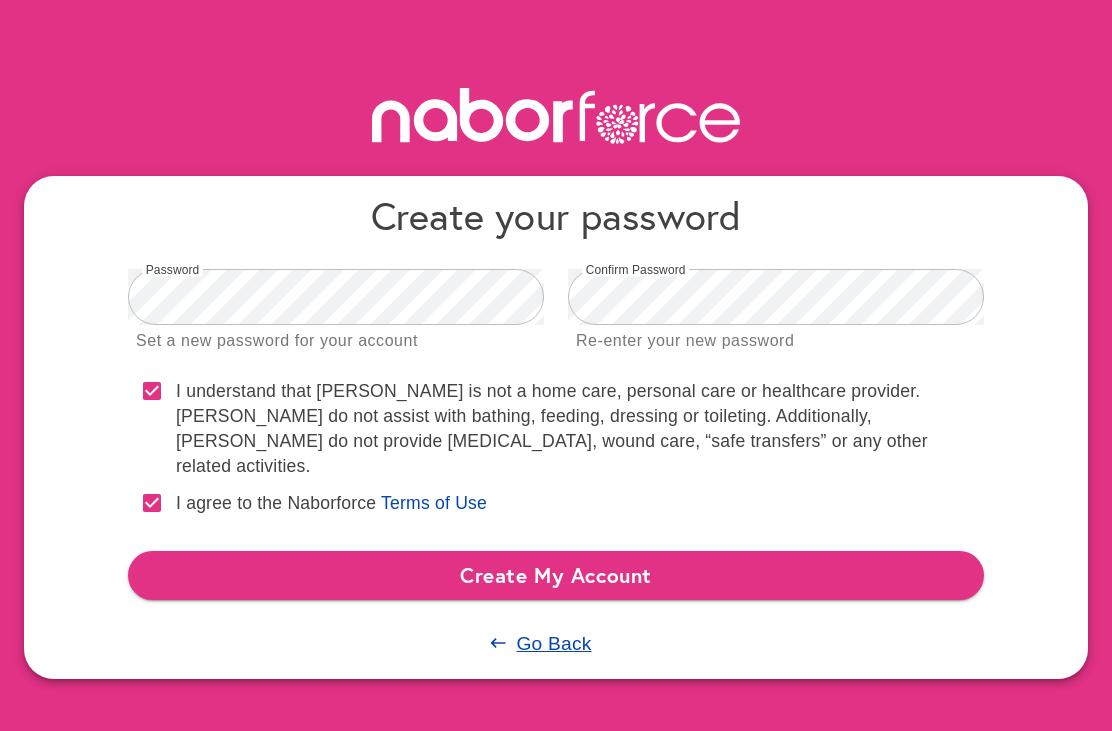 click on "Create My Account" at bounding box center (556, 575) 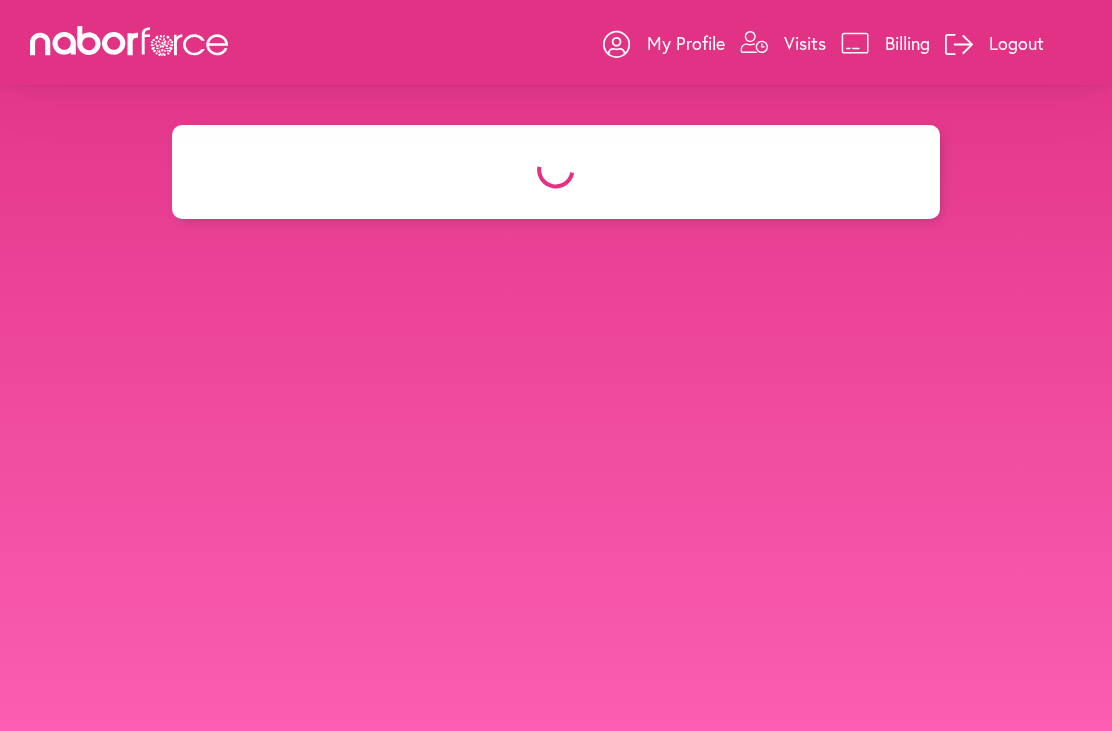 scroll, scrollTop: 0, scrollLeft: 0, axis: both 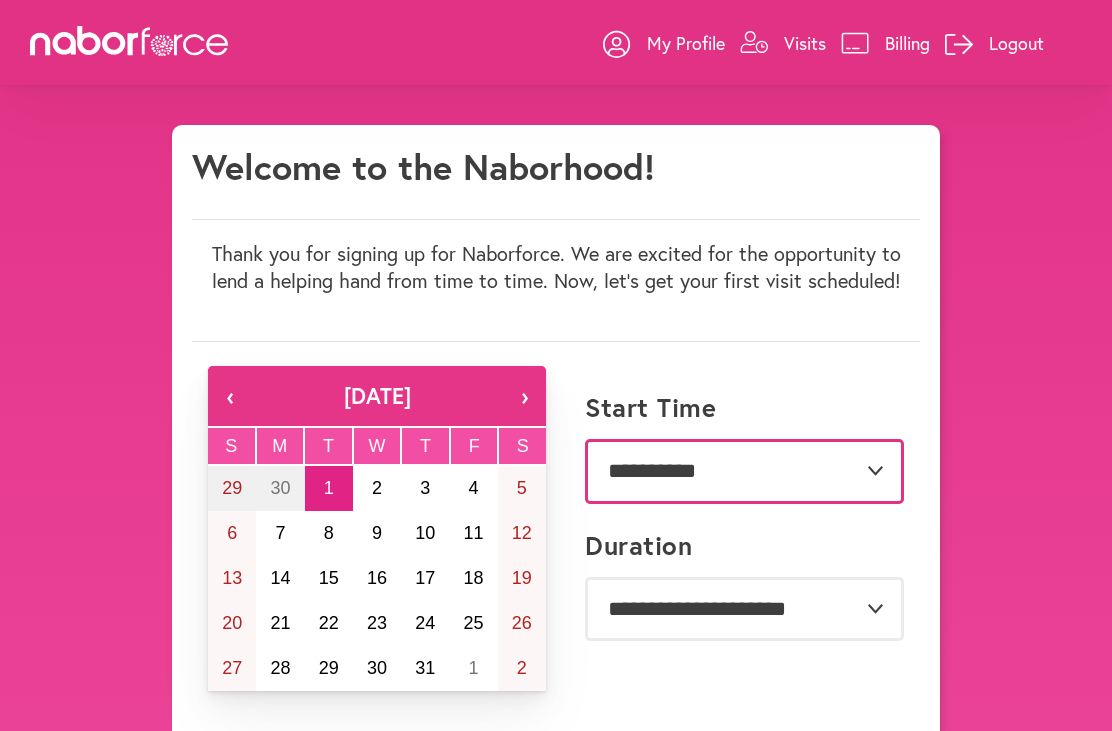 click on "**********" at bounding box center (744, 471) 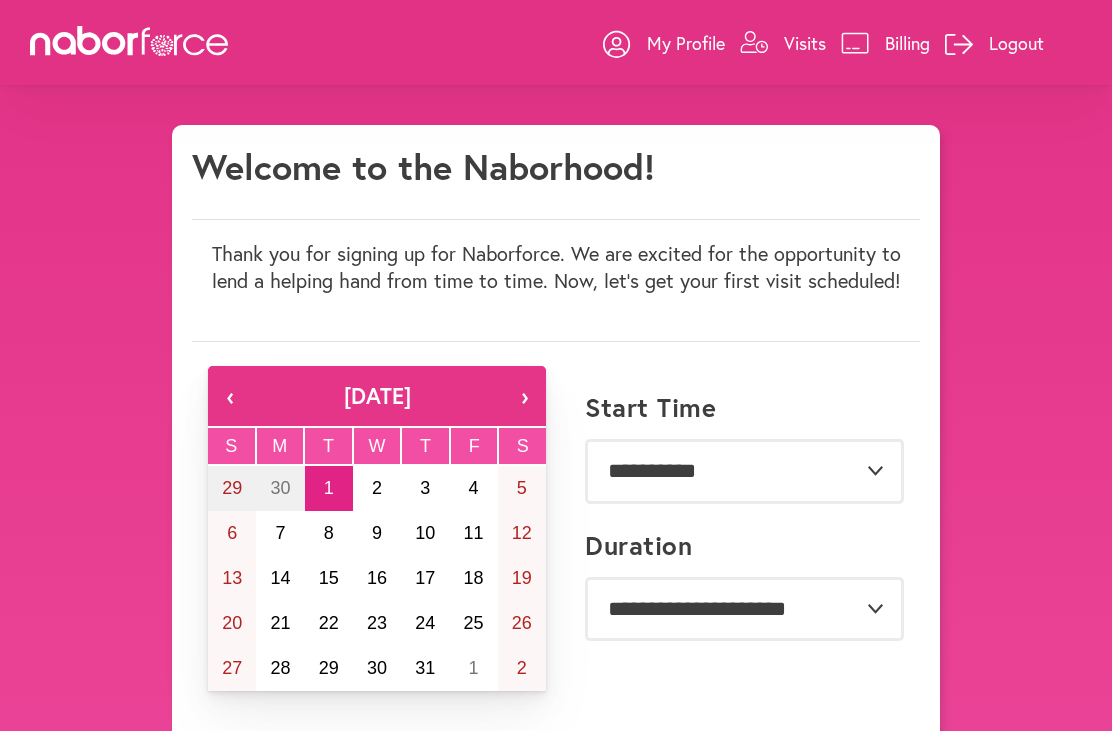 click on "My Profile" at bounding box center (686, 43) 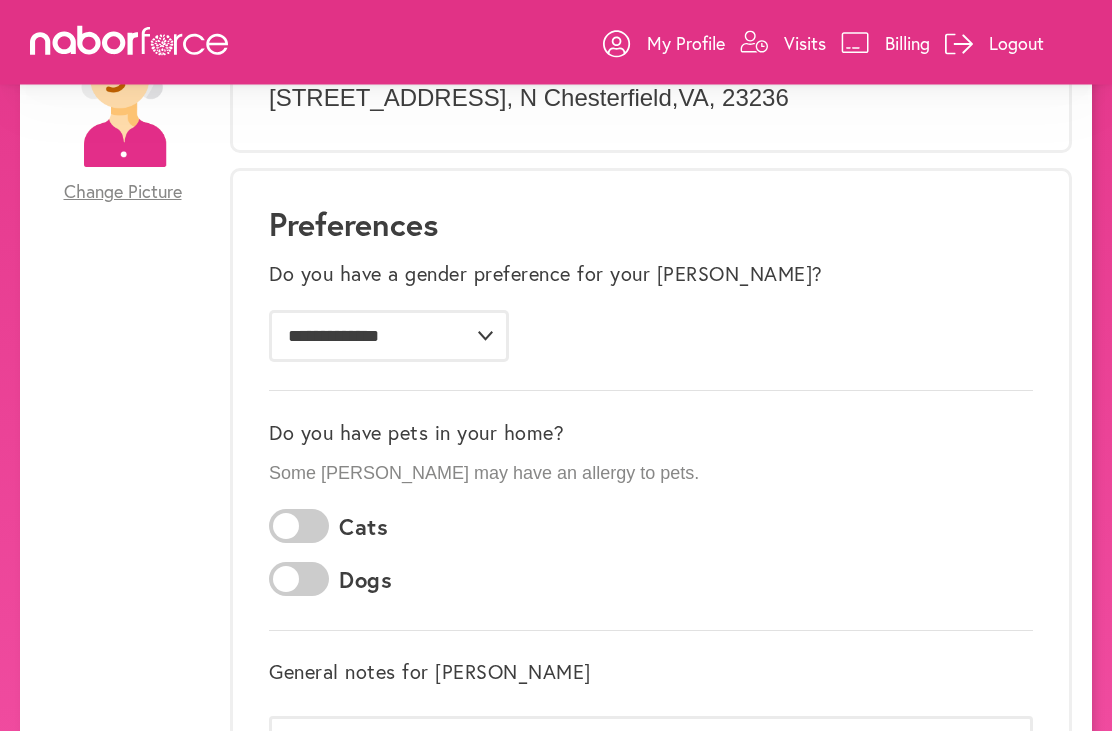 scroll, scrollTop: 227, scrollLeft: 0, axis: vertical 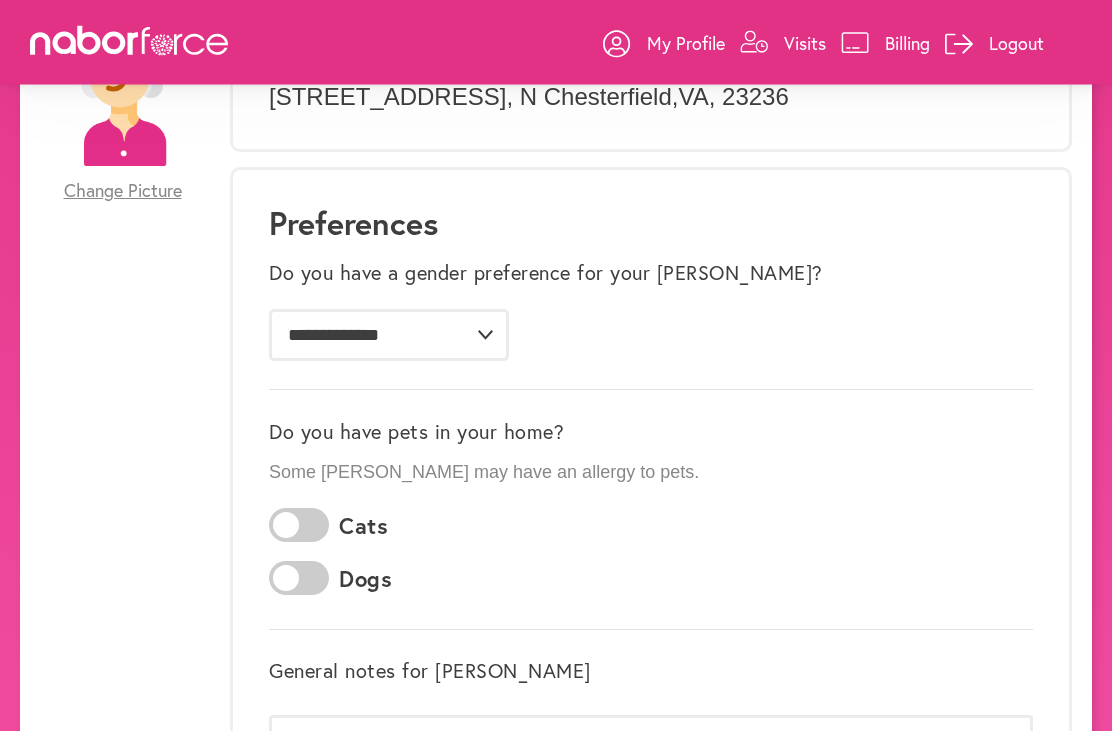 click at bounding box center (299, 526) 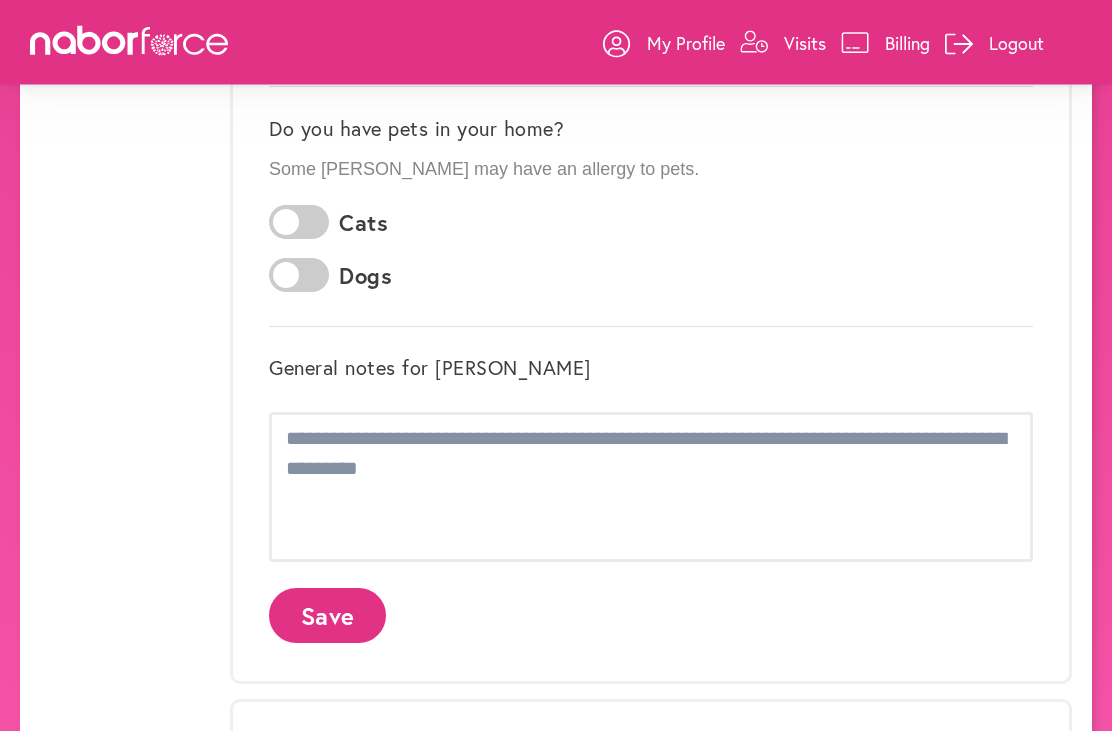scroll, scrollTop: 537, scrollLeft: 0, axis: vertical 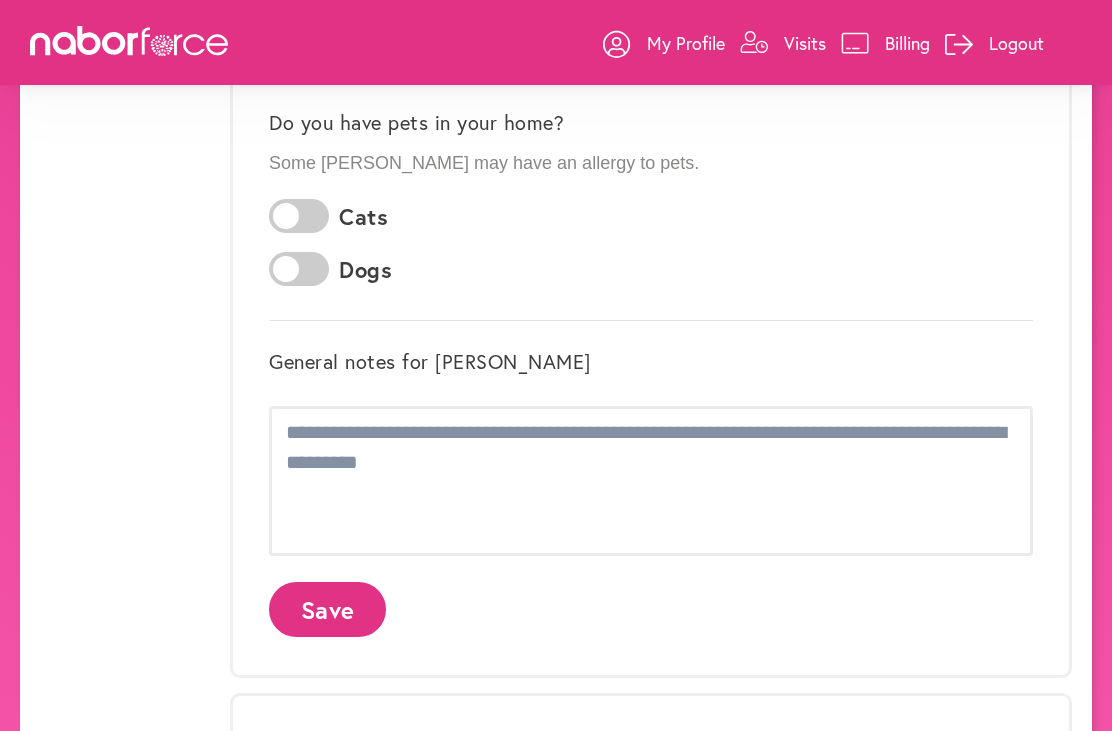 click on "Save" 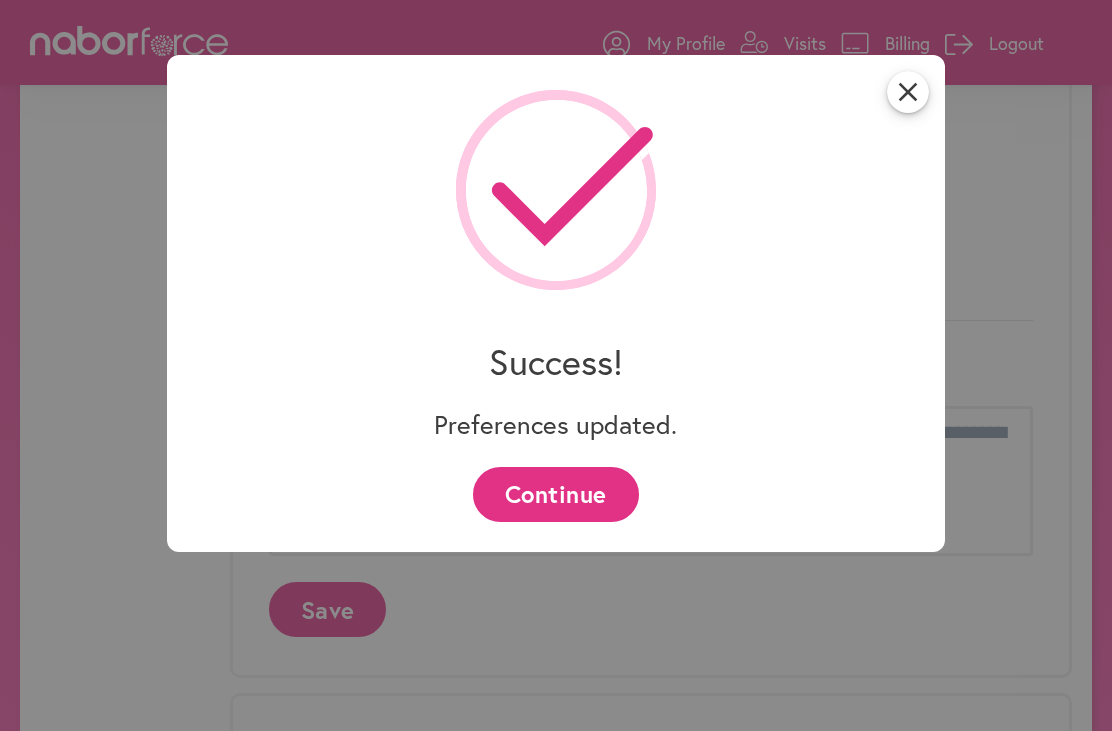 scroll, scrollTop: 0, scrollLeft: 0, axis: both 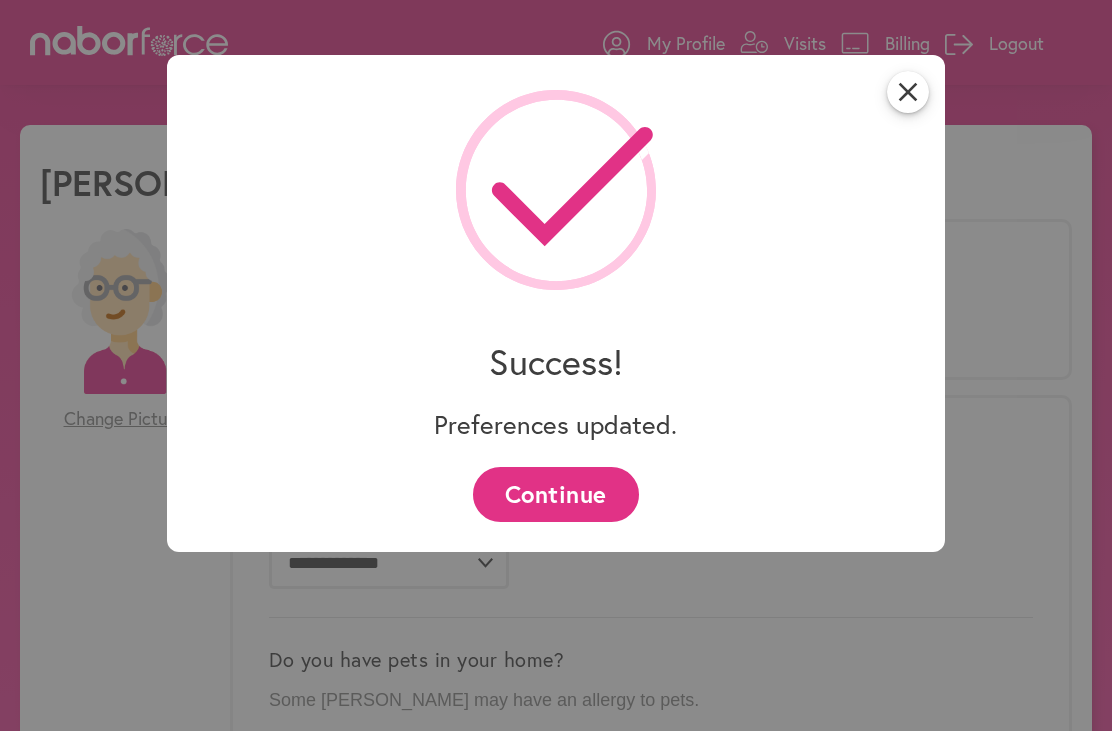 click on "Continue" at bounding box center (555, 494) 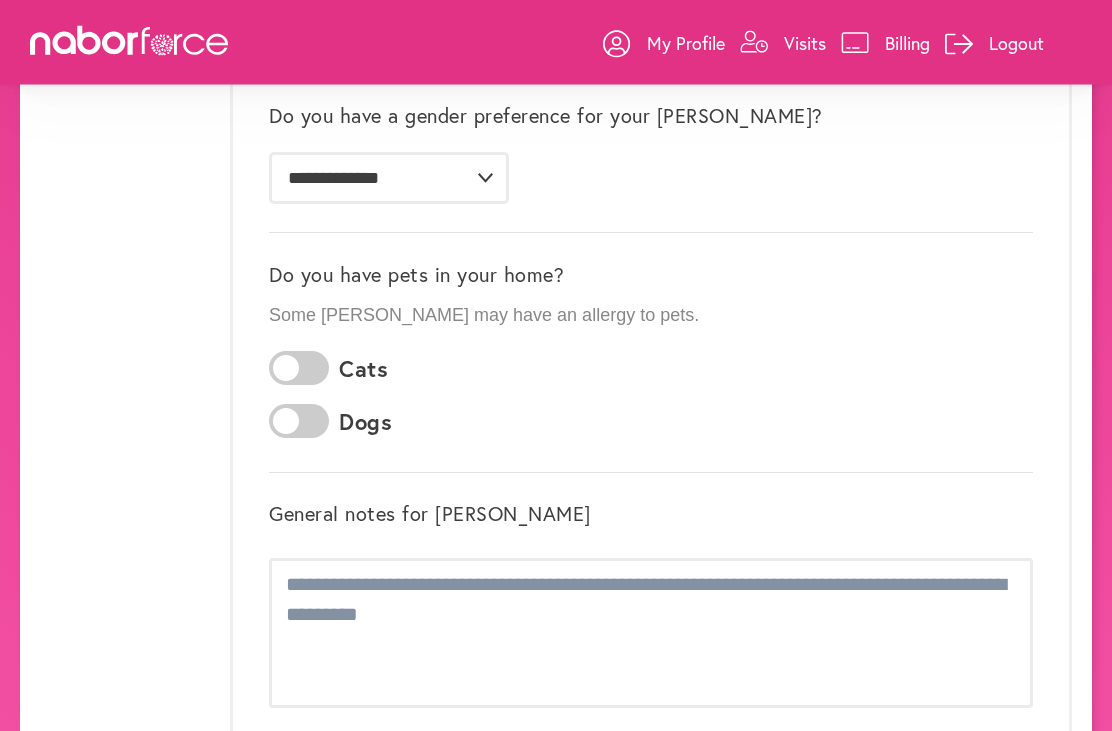 scroll, scrollTop: 385, scrollLeft: 0, axis: vertical 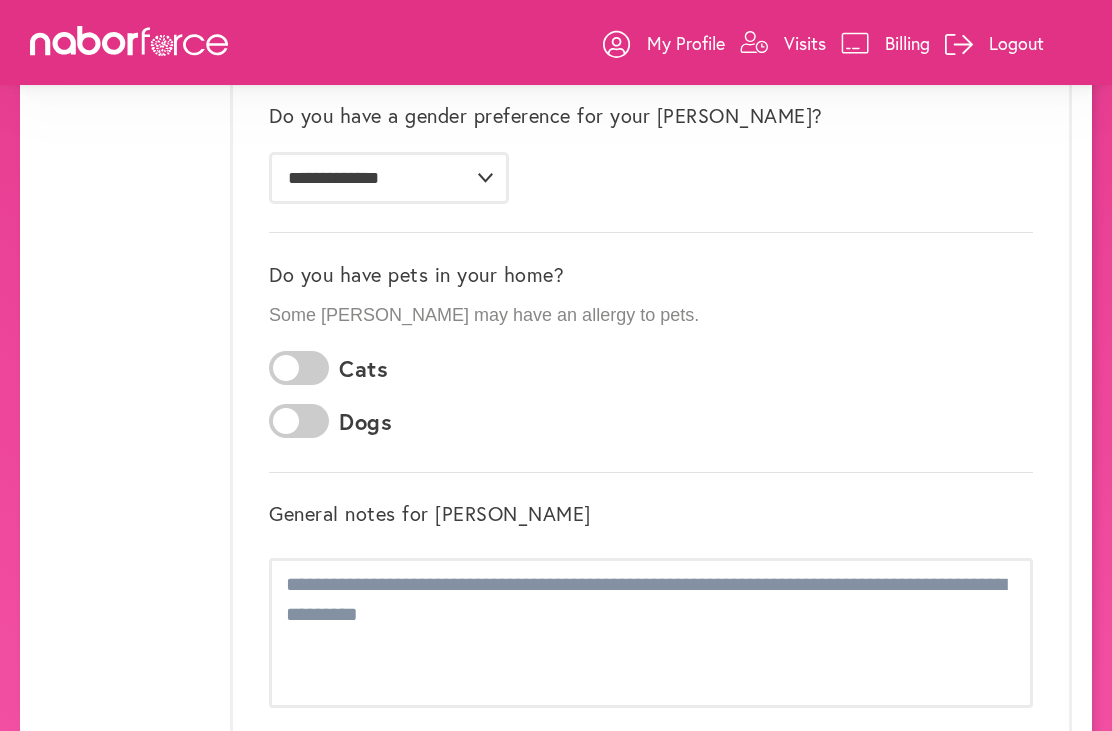 click on "Visits" at bounding box center [805, 43] 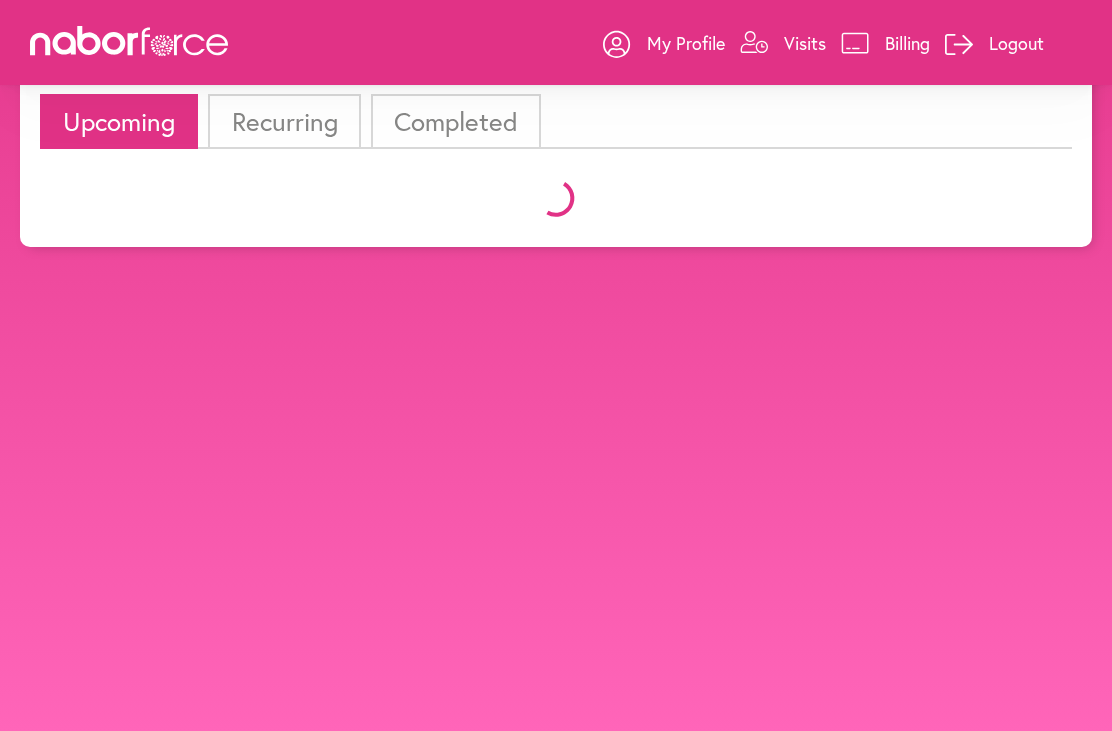 scroll, scrollTop: 0, scrollLeft: 0, axis: both 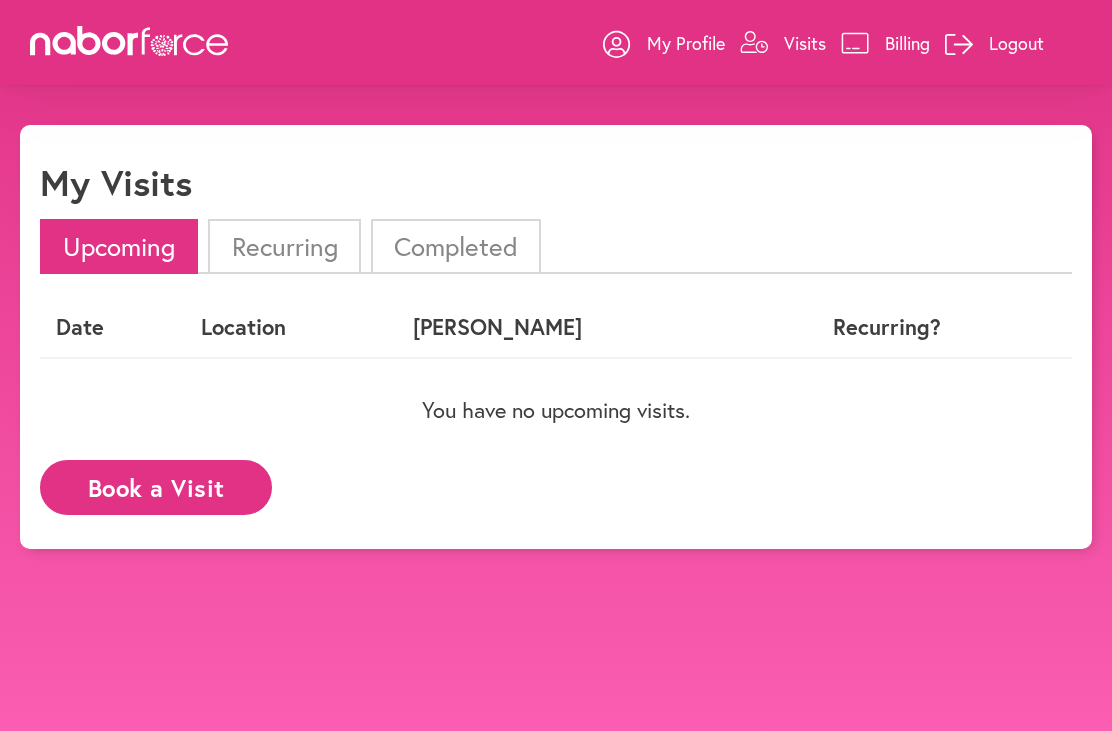 click on "Billing" at bounding box center (907, 43) 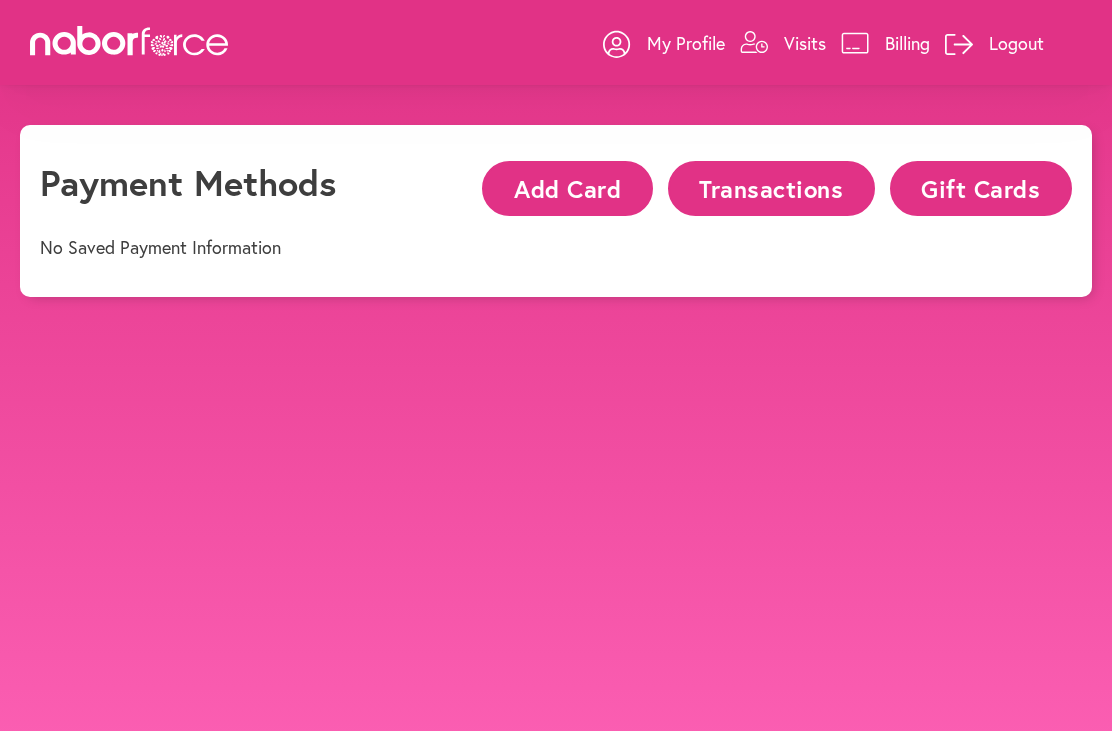 click on "Add Card" at bounding box center (567, 188) 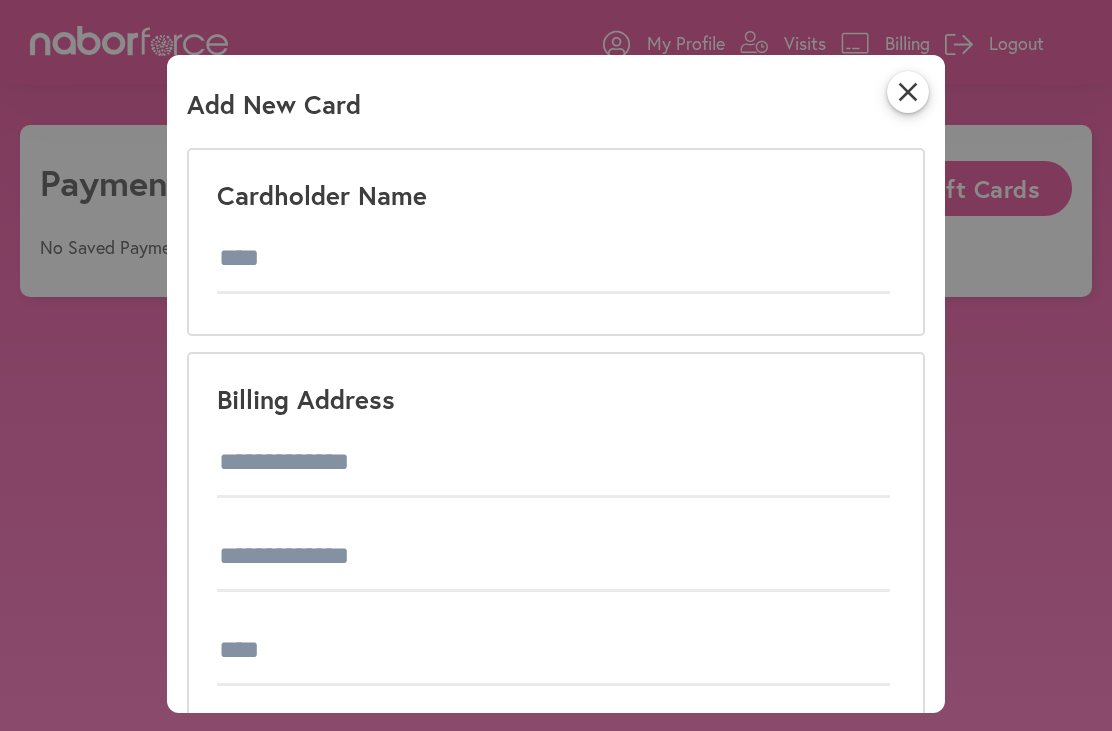 click on "Cardholder Name" at bounding box center (556, 242) 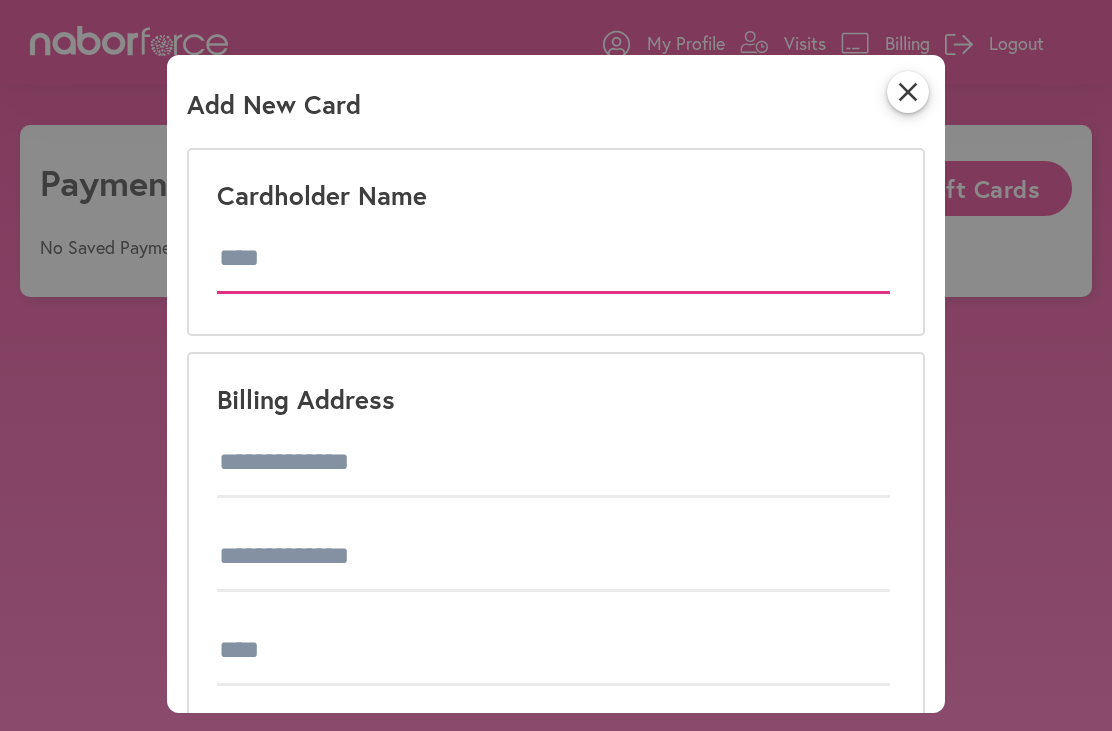 click at bounding box center (553, 259) 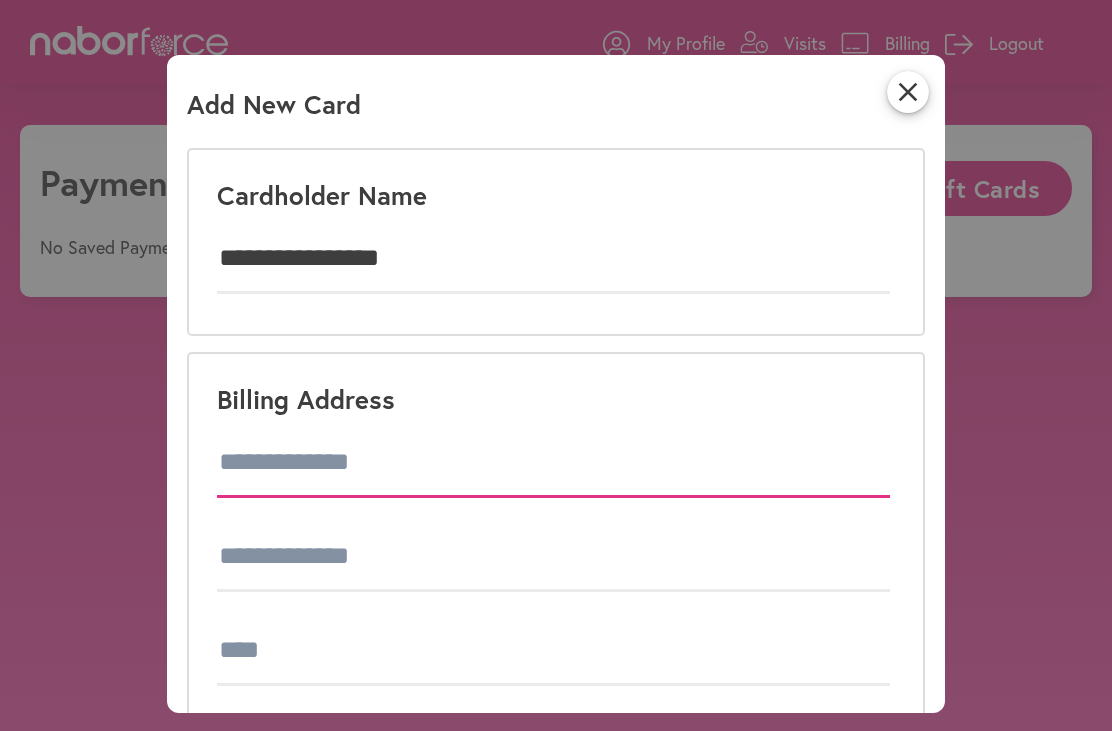 click at bounding box center (553, 463) 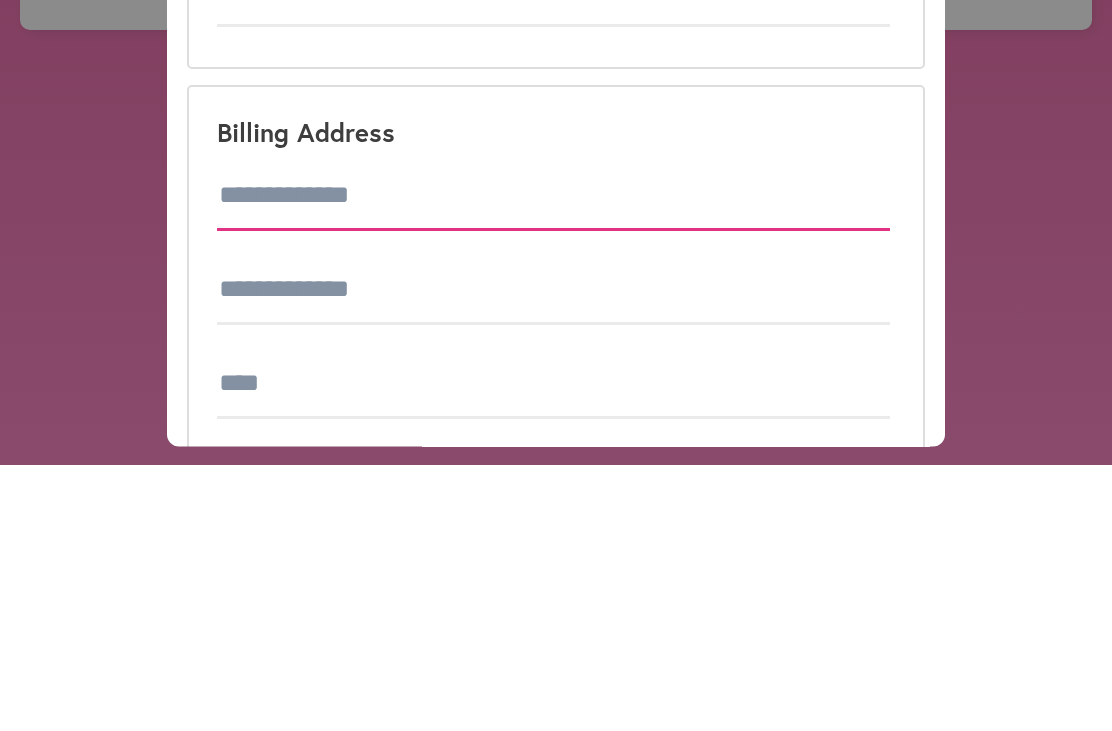 type on "**********" 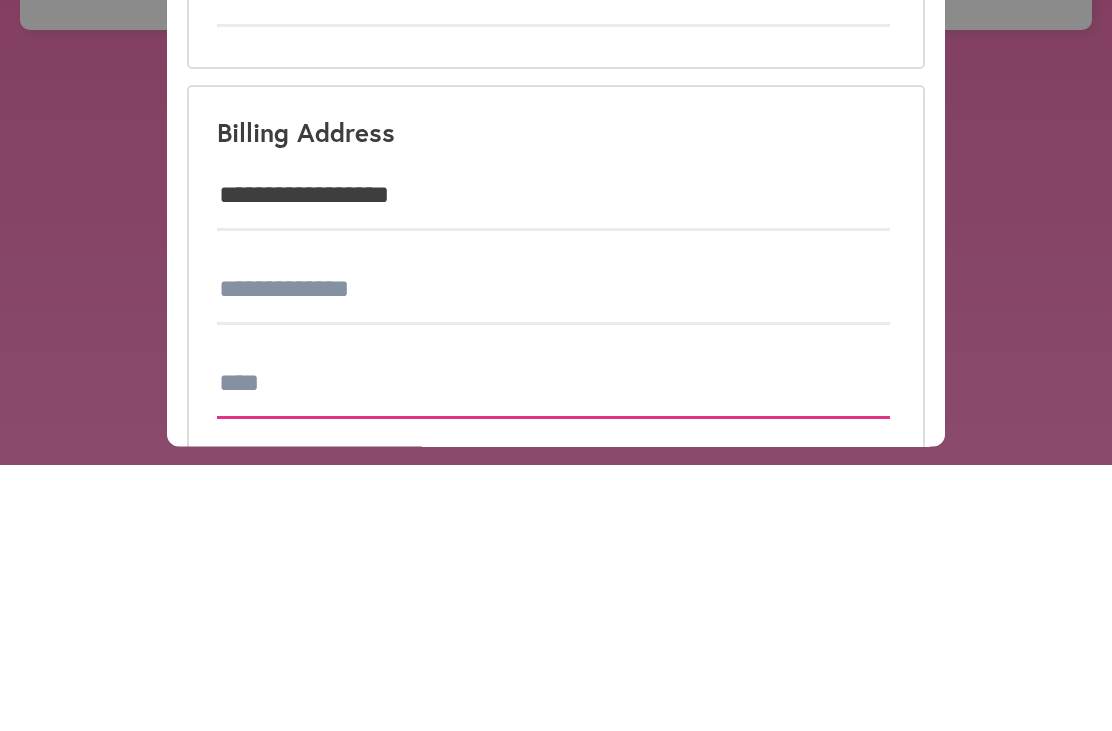 type on "**********" 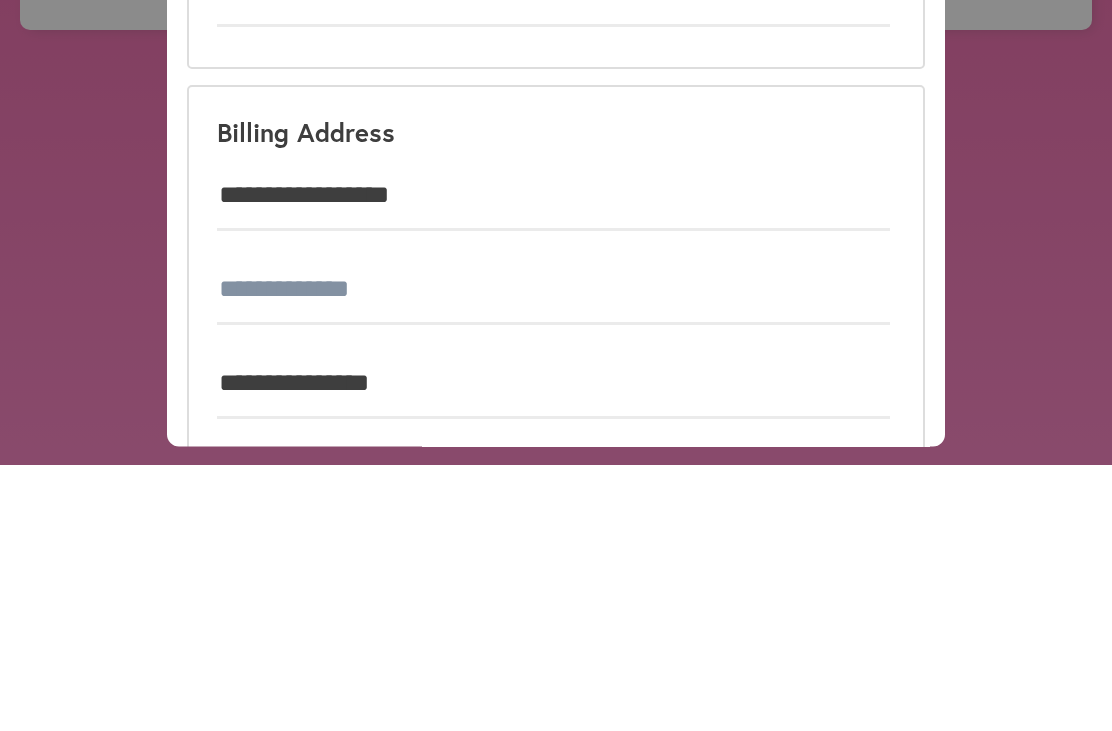 select on "**" 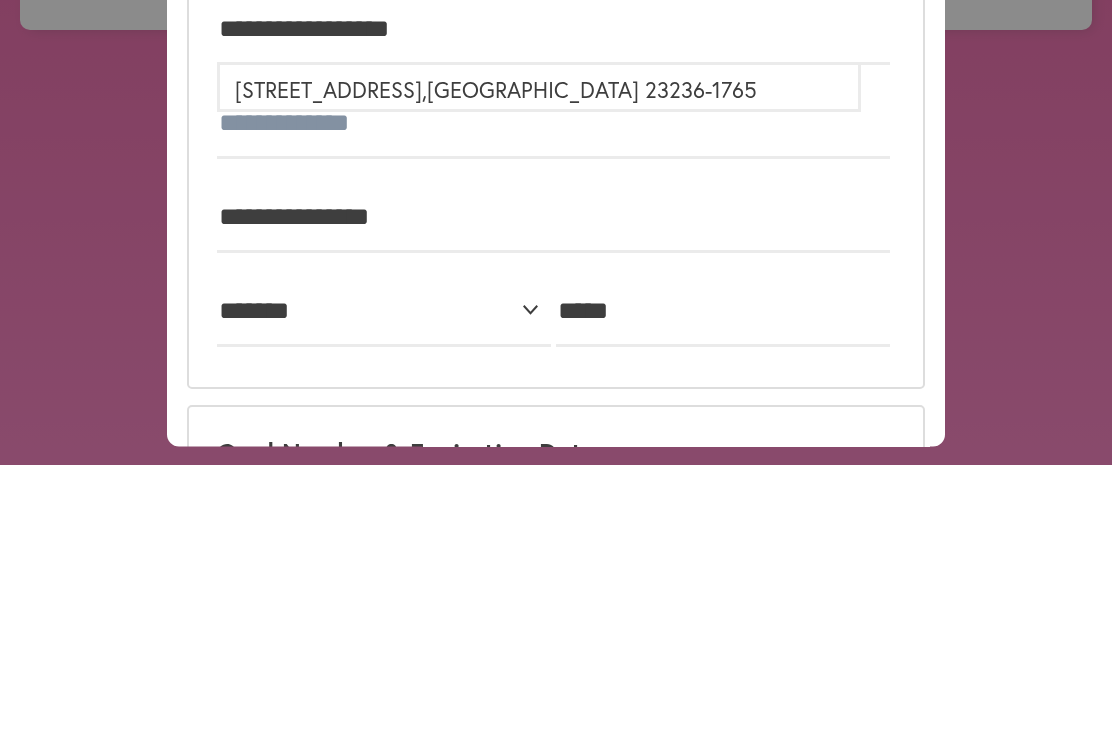 scroll, scrollTop: 168, scrollLeft: 0, axis: vertical 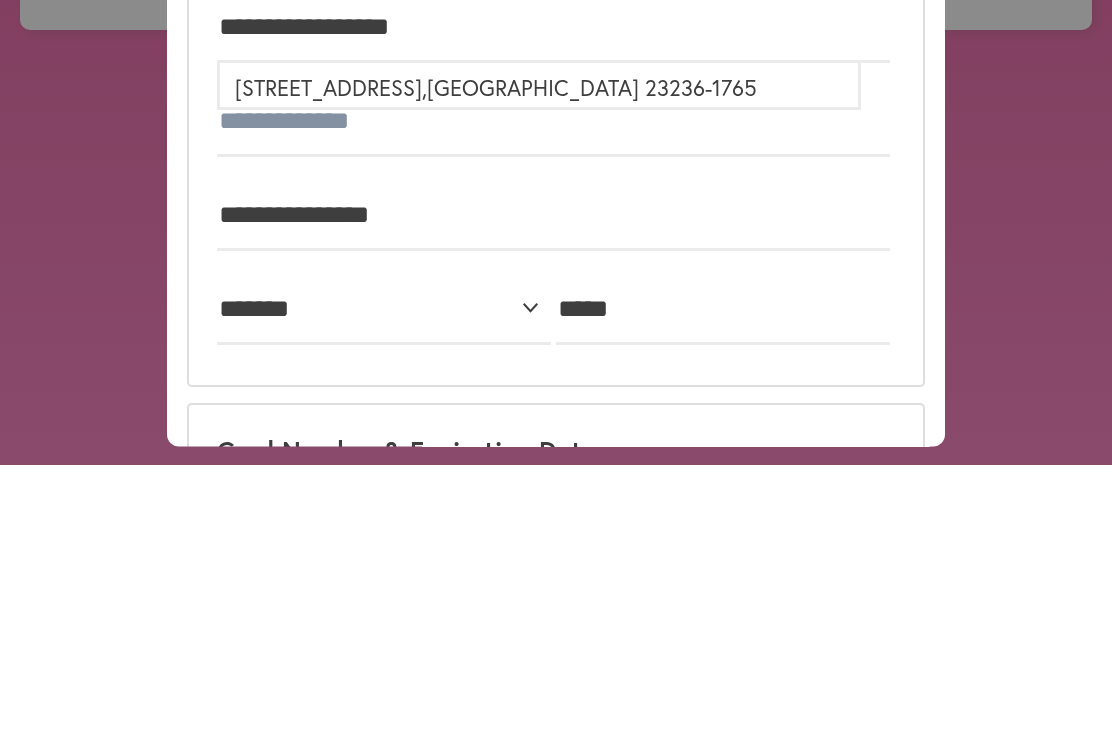 click on "[STREET_ADDRESS]" at bounding box center (539, 353) 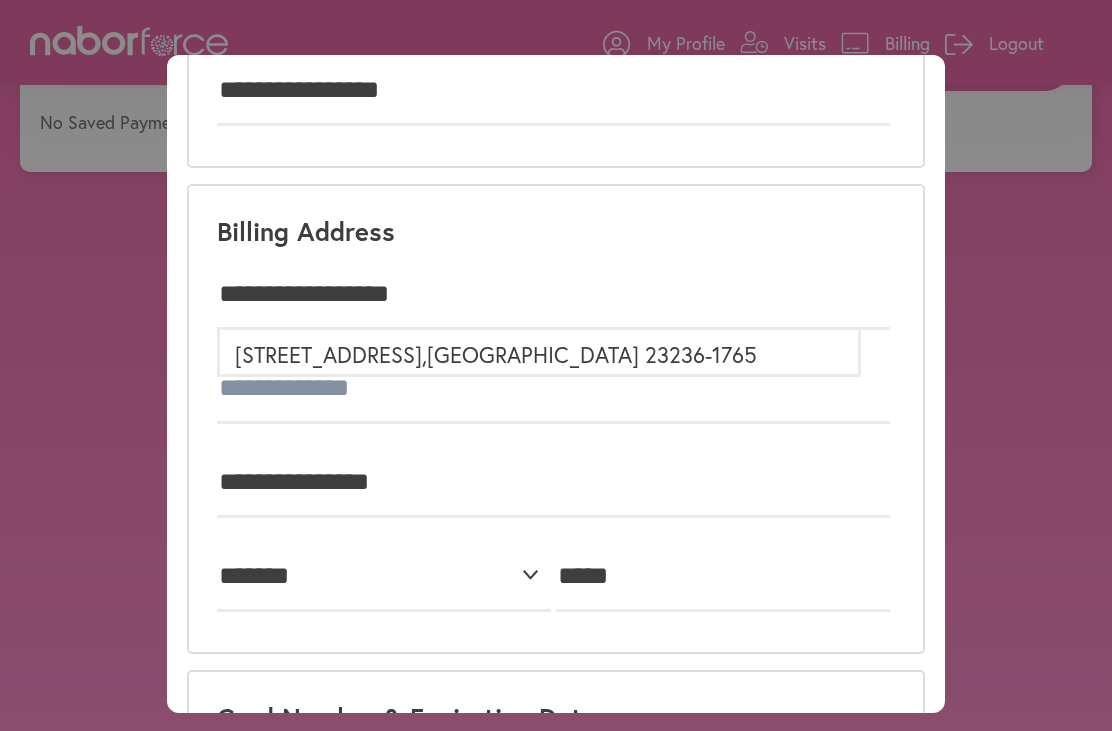 type on "**********" 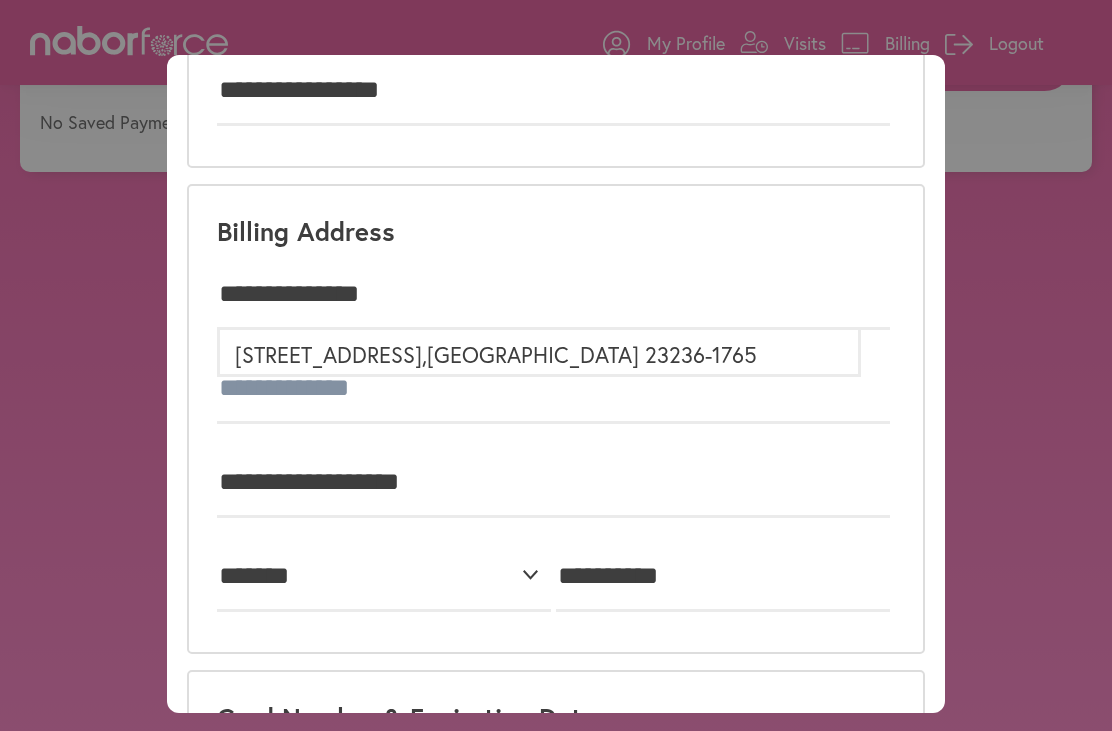 click on "[STREET_ADDRESS]" at bounding box center [539, 353] 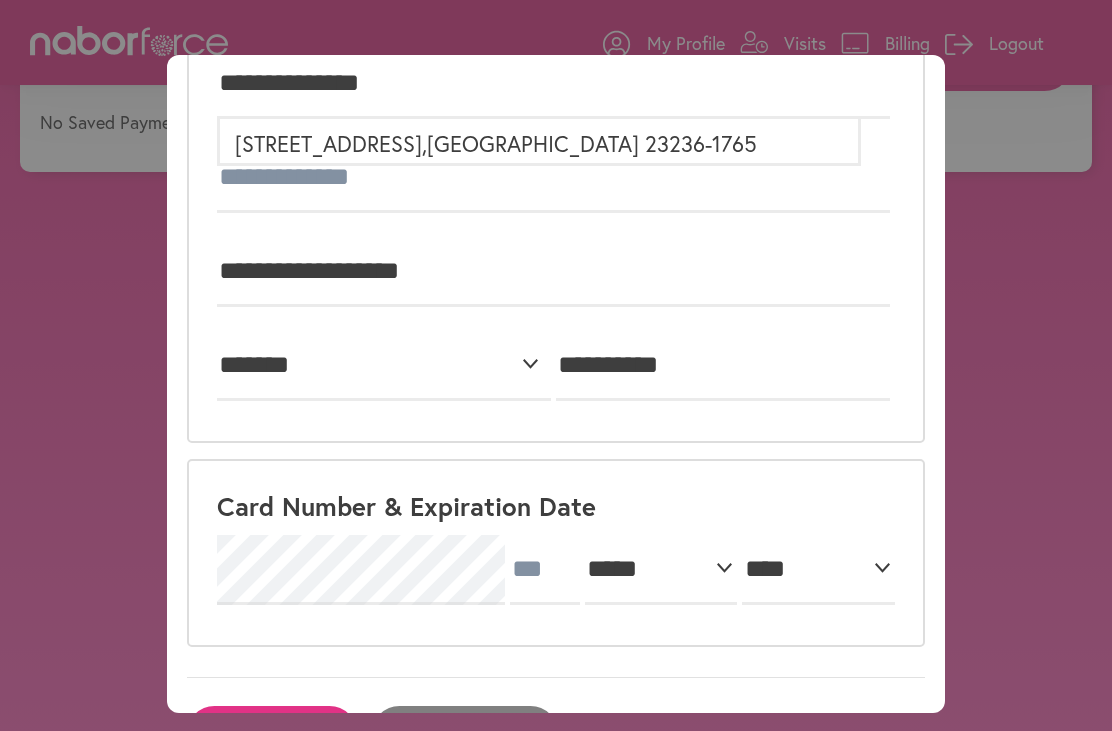 scroll, scrollTop: 378, scrollLeft: 0, axis: vertical 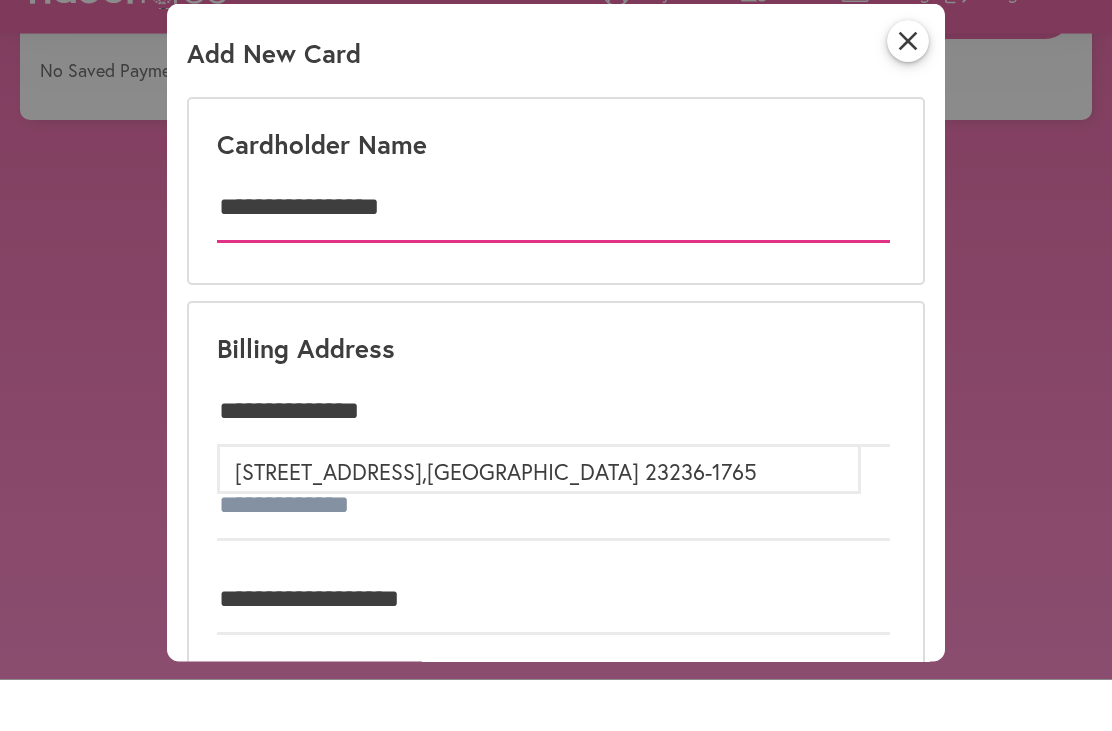 click on "**********" at bounding box center [553, 259] 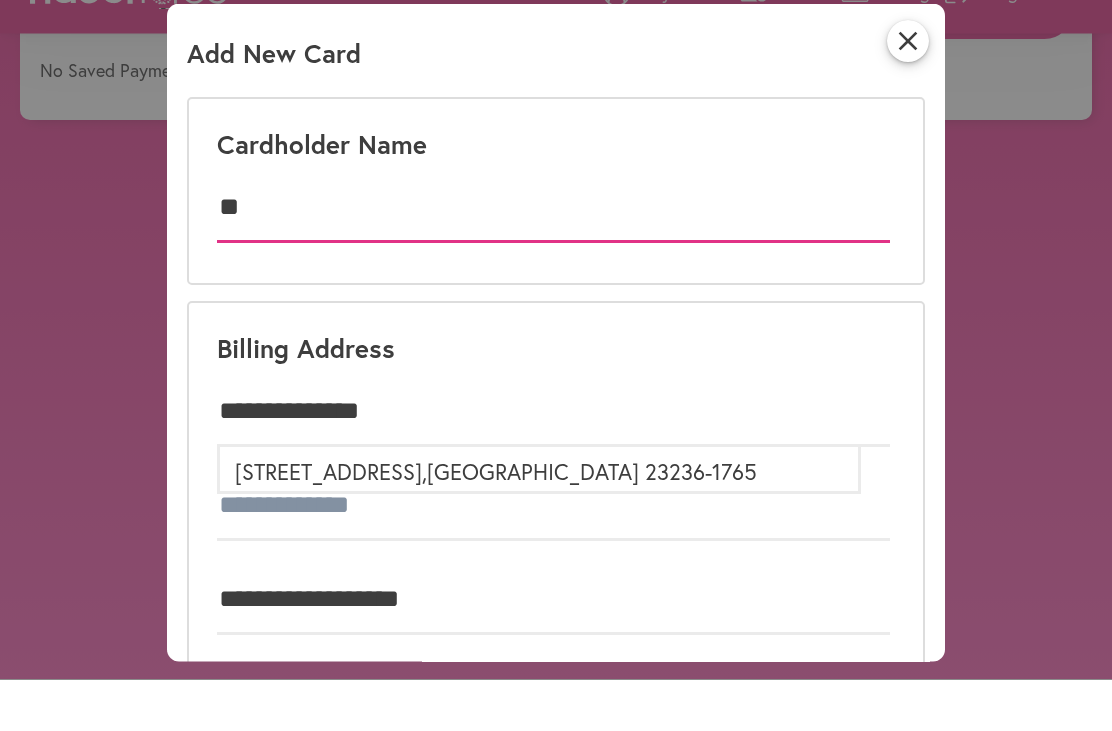 type on "*" 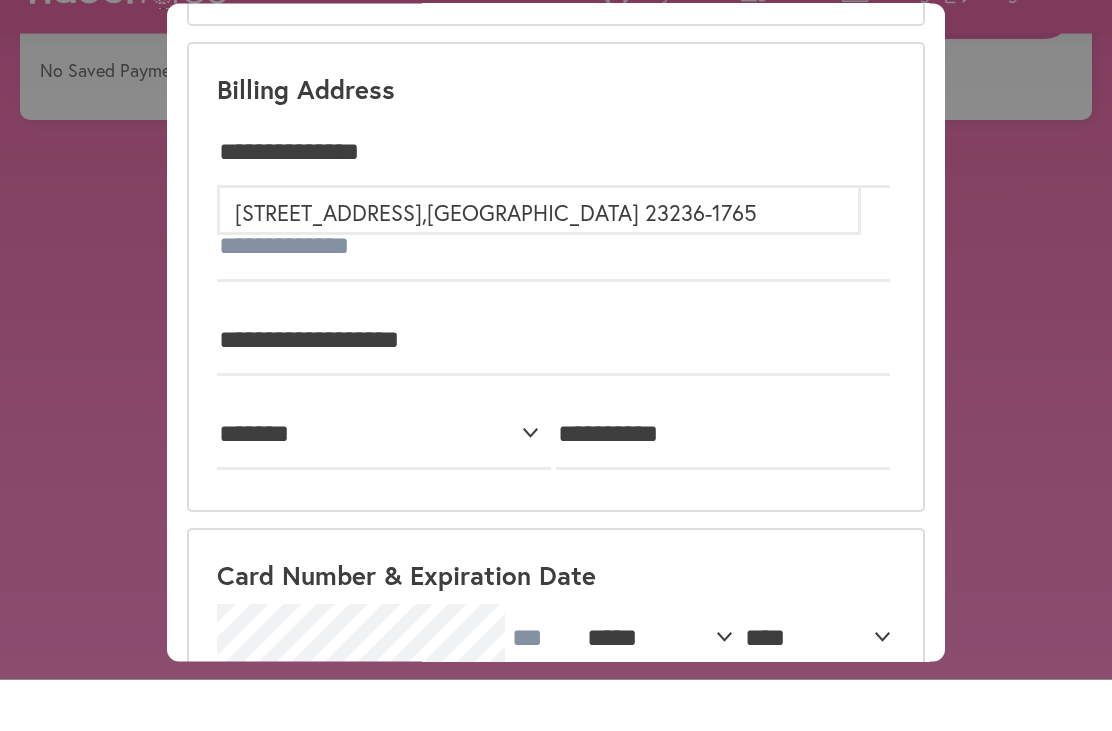 scroll, scrollTop: 265, scrollLeft: 0, axis: vertical 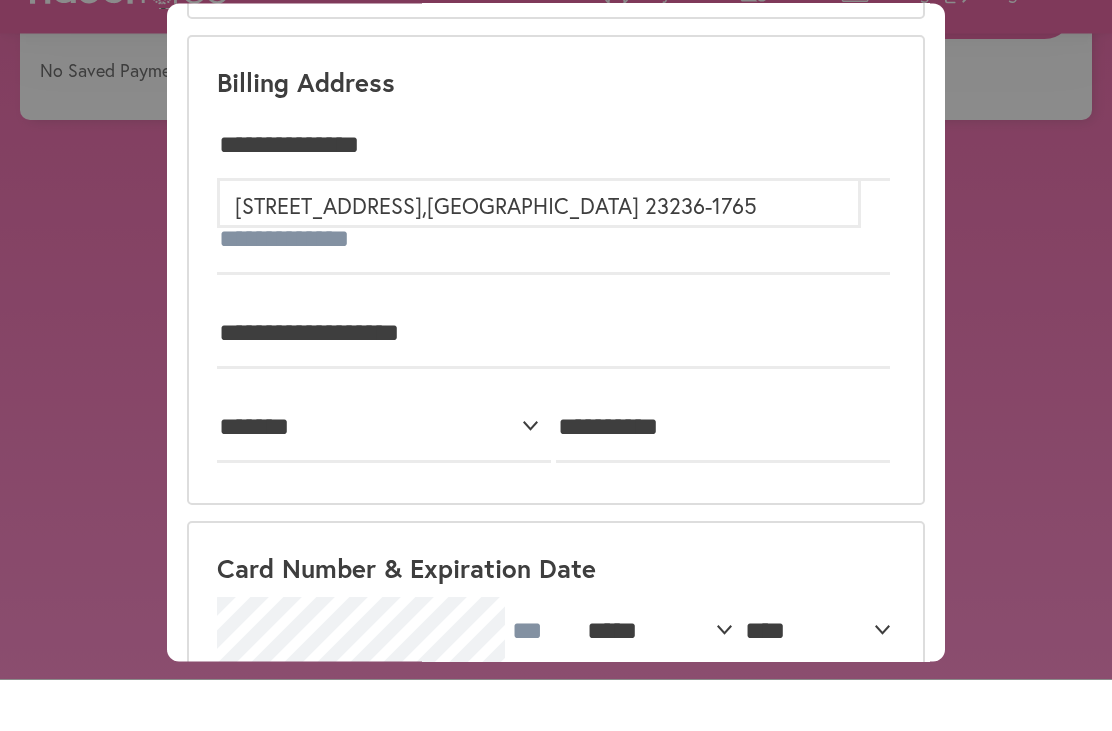 type on "**********" 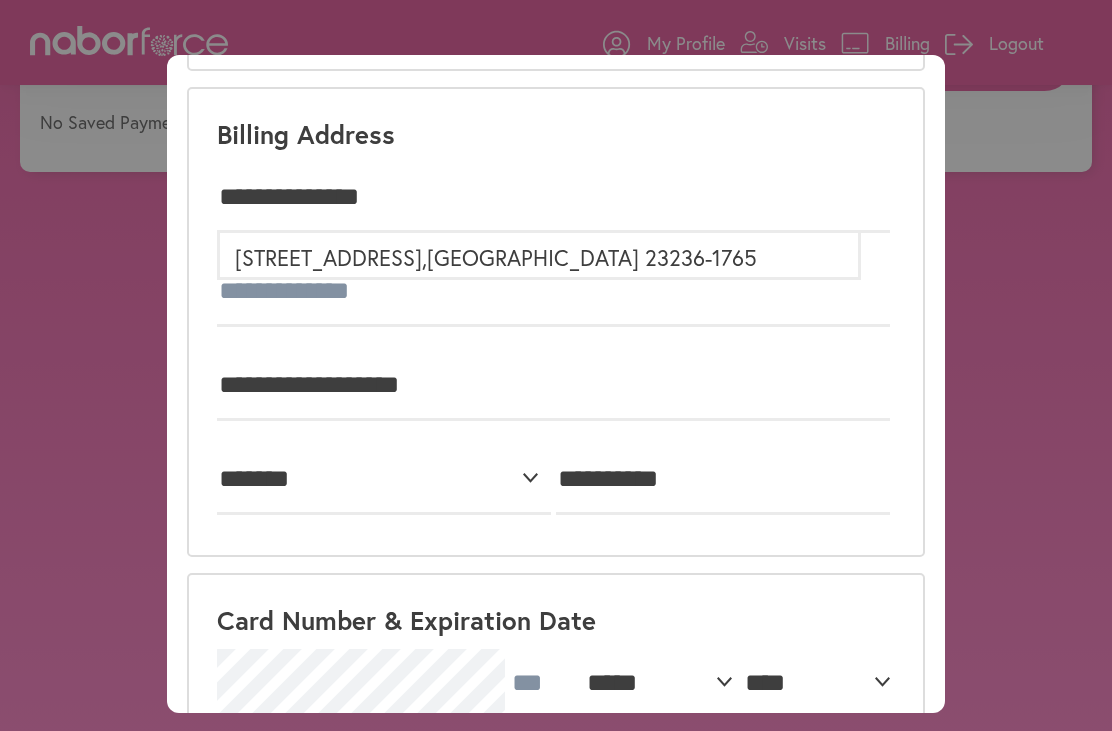 click on "[STREET_ADDRESS]" at bounding box center [539, 256] 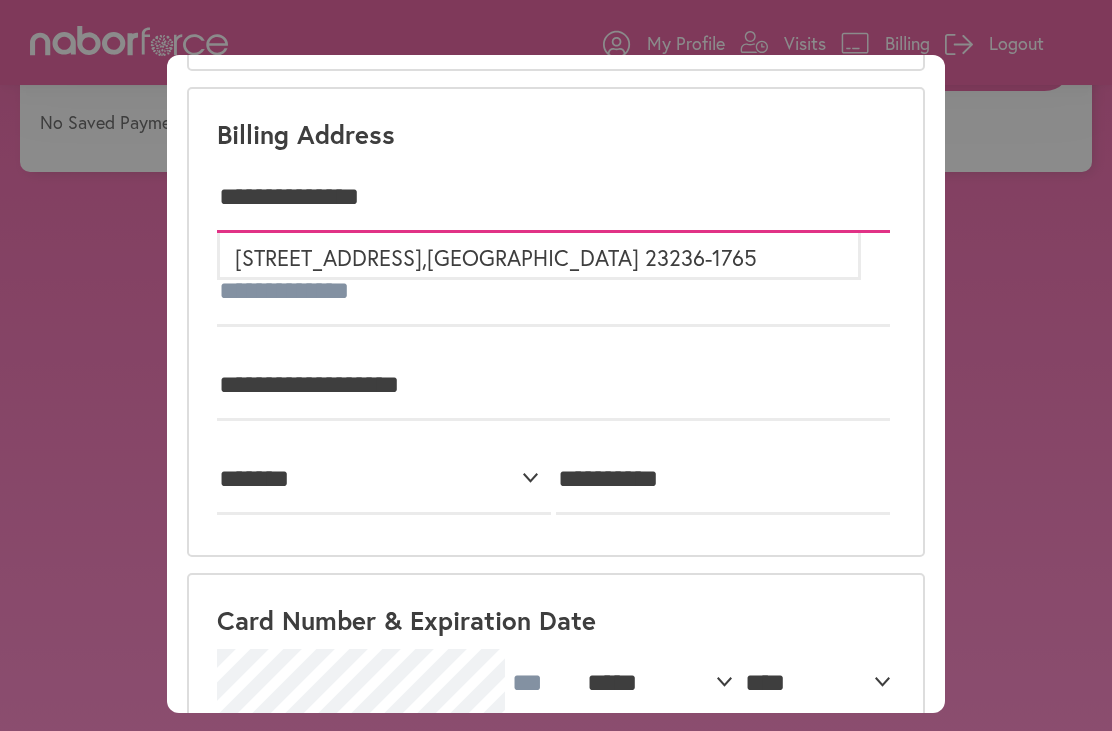 click on "**********" at bounding box center (553, 198) 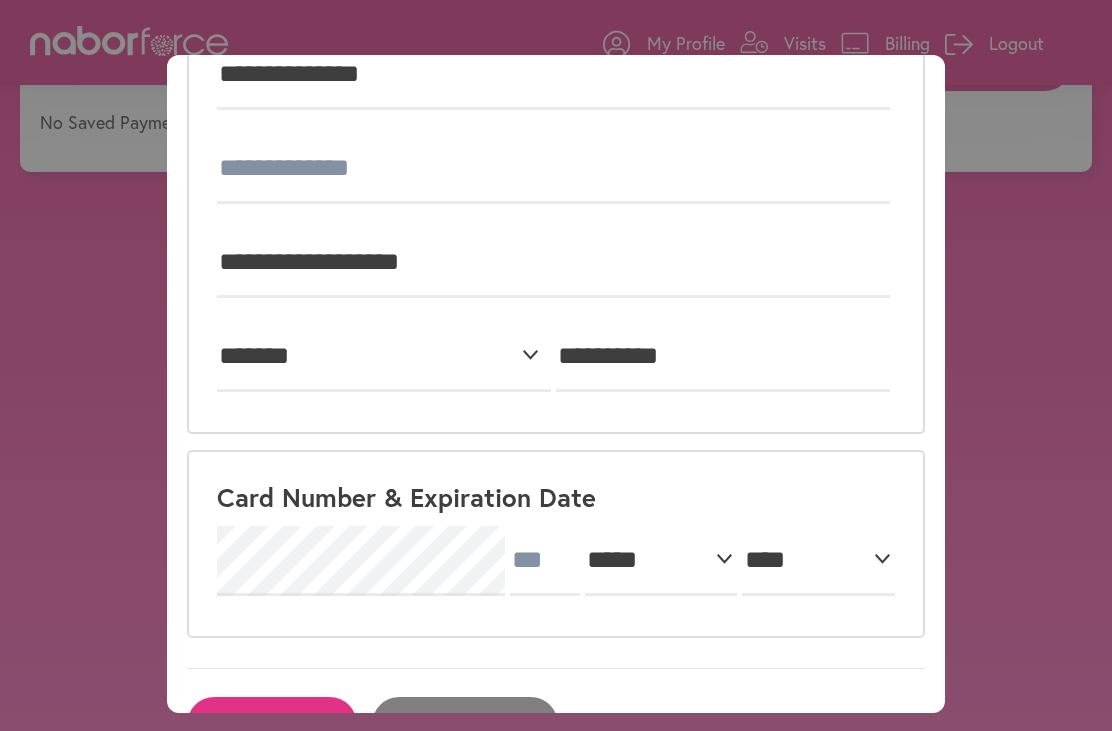 scroll, scrollTop: 387, scrollLeft: 0, axis: vertical 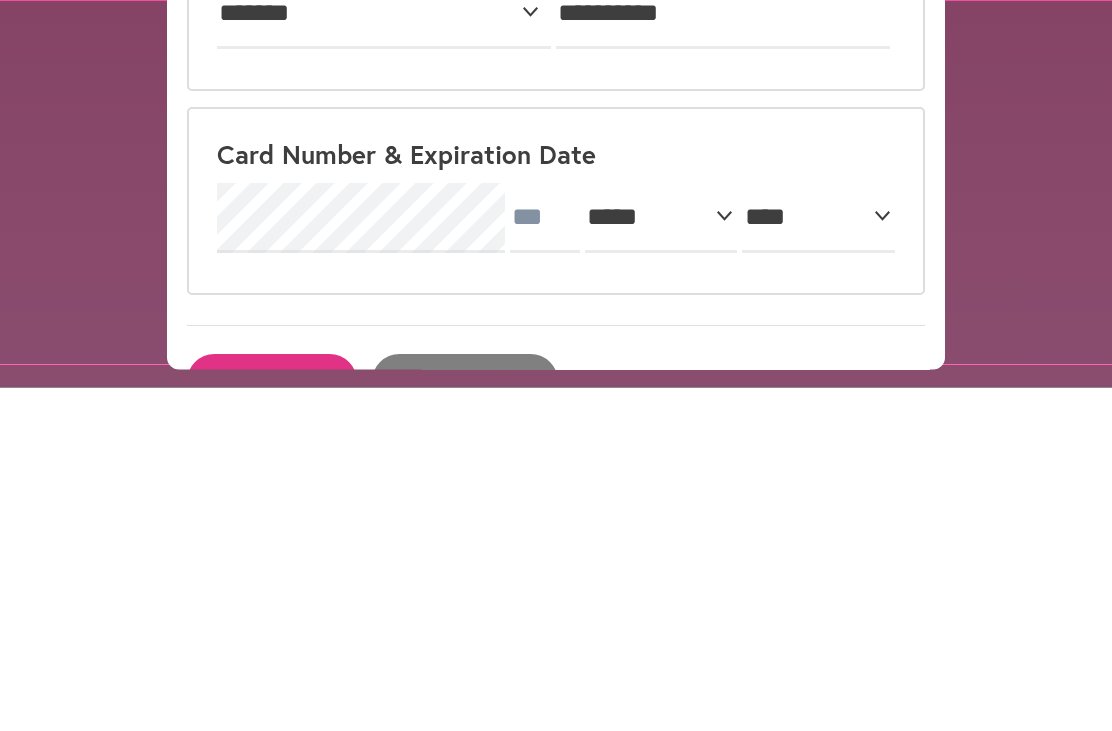 click on "***** * * * * * * * * * ** ** **" at bounding box center (661, 562) 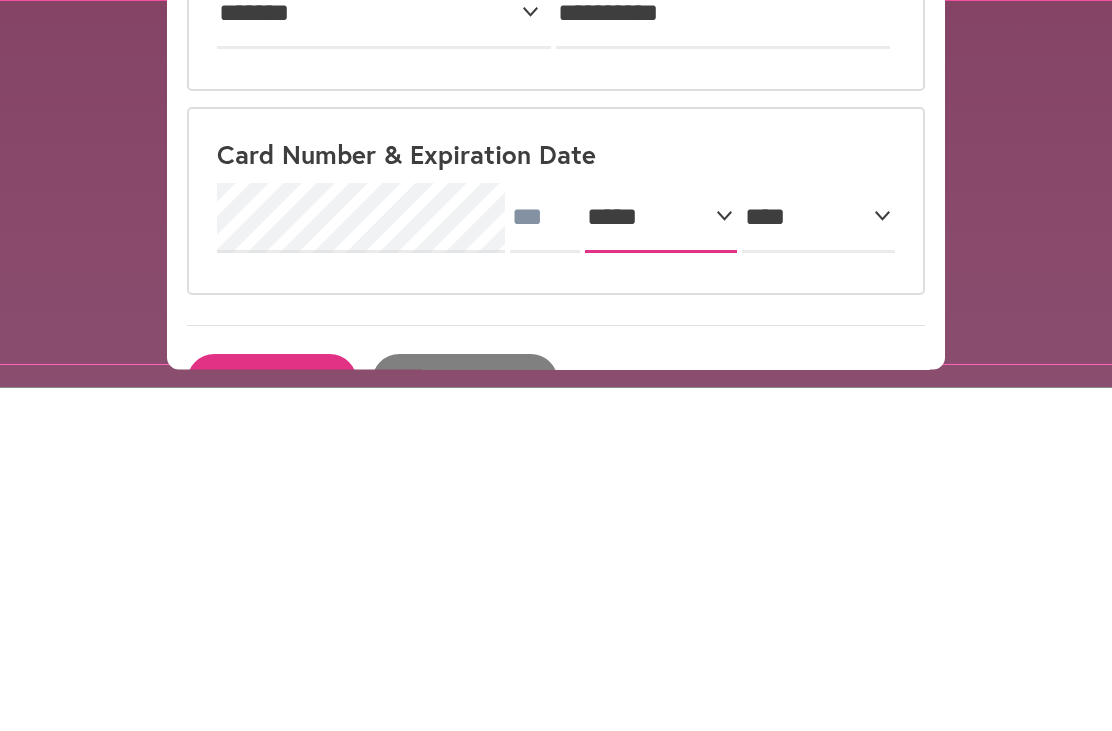 scroll, scrollTop: 145, scrollLeft: 0, axis: vertical 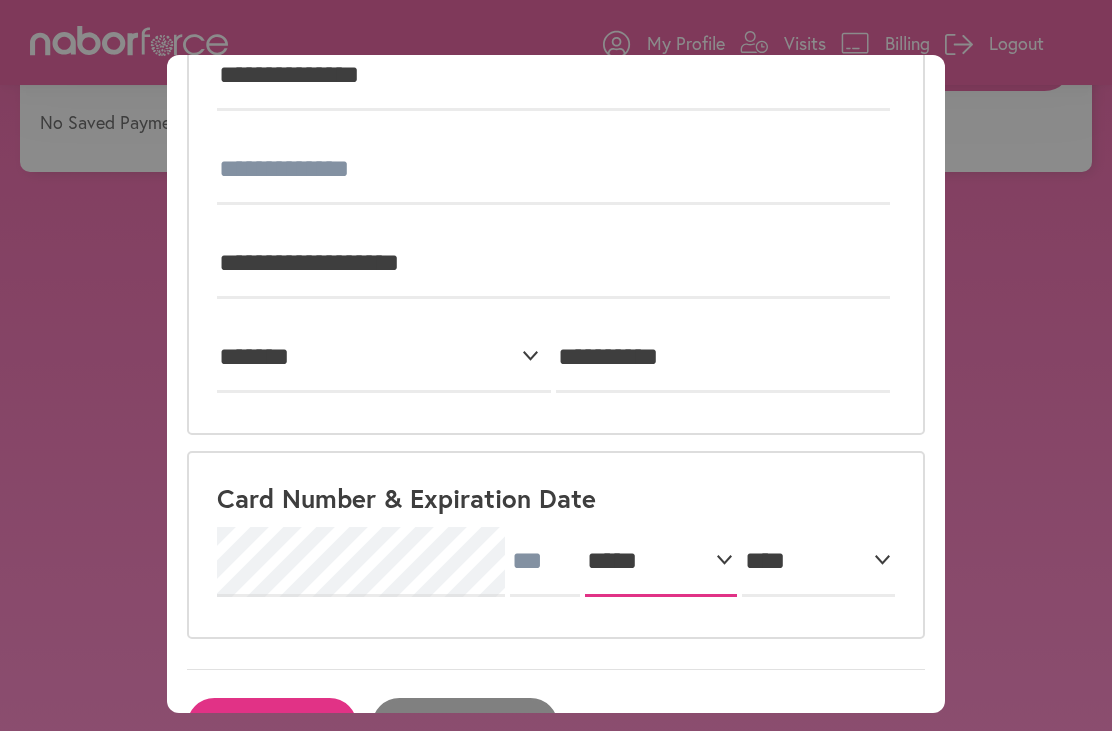 select on "*" 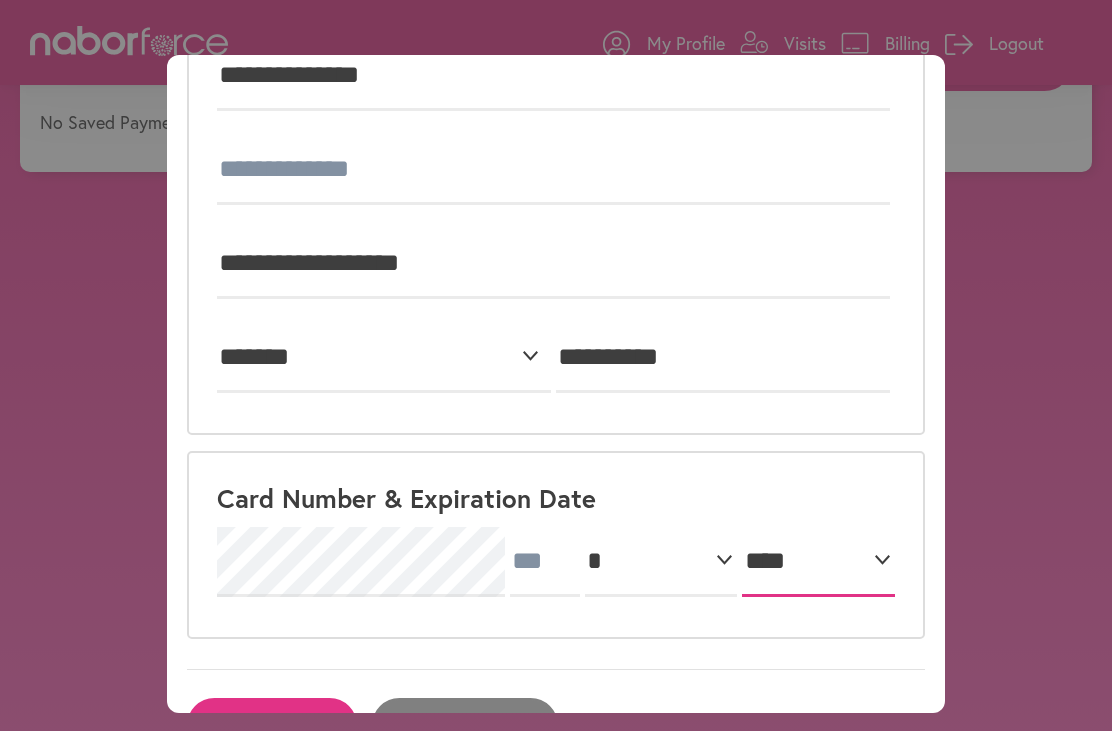 click on "**** **** **** **** **** **** **** **** **** **** **** **** **** **** **** **** **** **** **** **** ****" at bounding box center (818, 562) 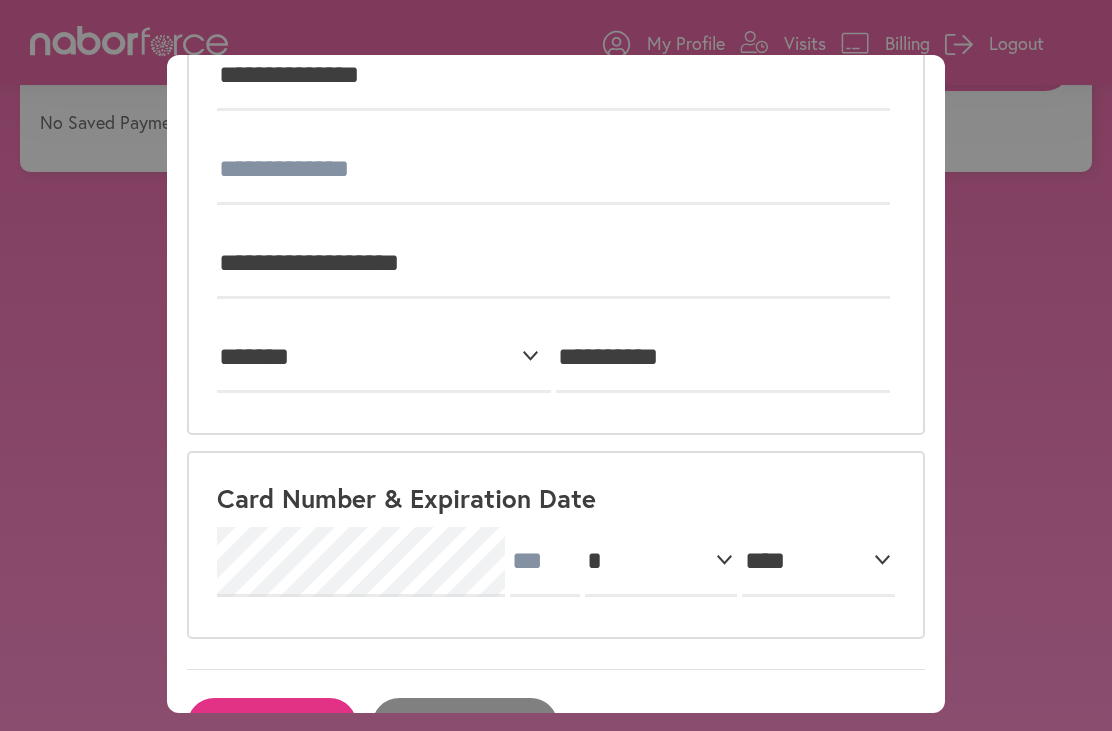 click on "***** * * * * * * * * * ** ** **" at bounding box center (661, 562) 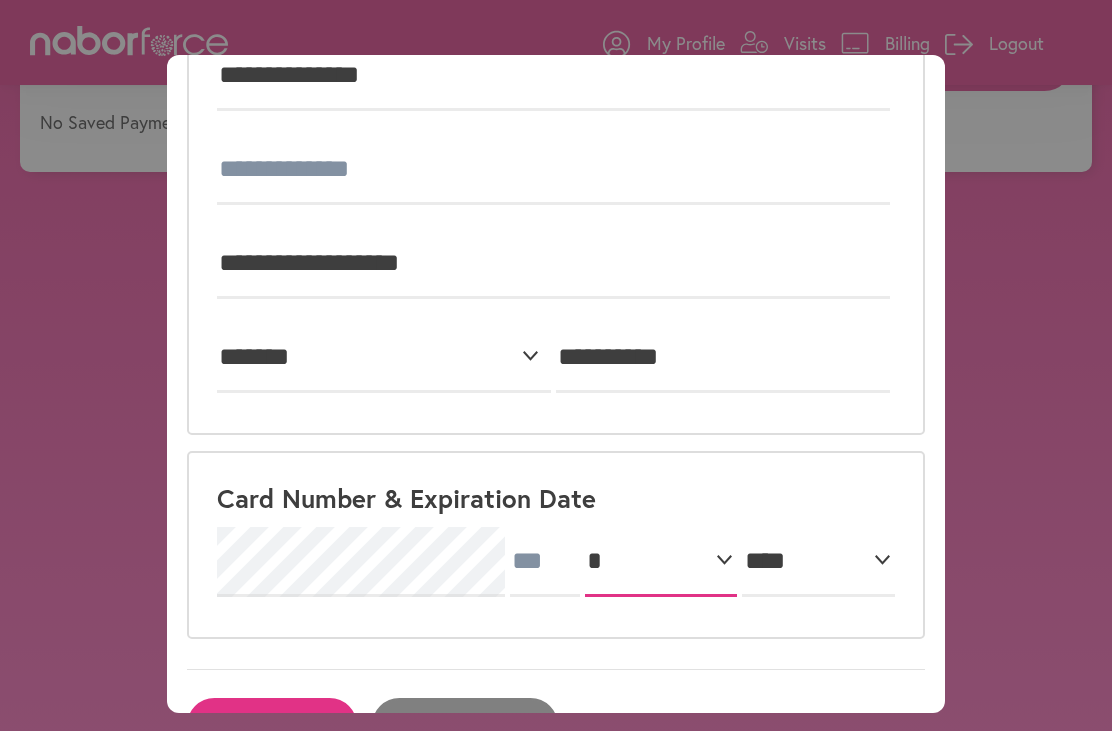 click on "***** * * * * * * * * * ** ** **" at bounding box center [661, 562] 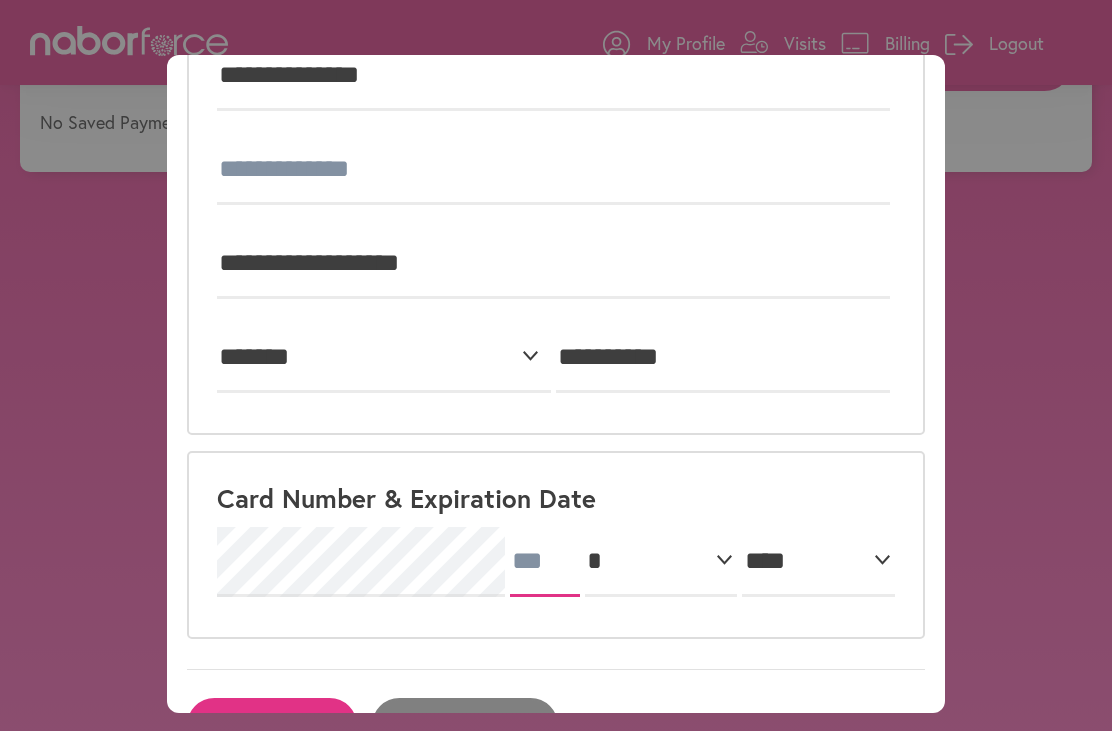 click at bounding box center [545, 562] 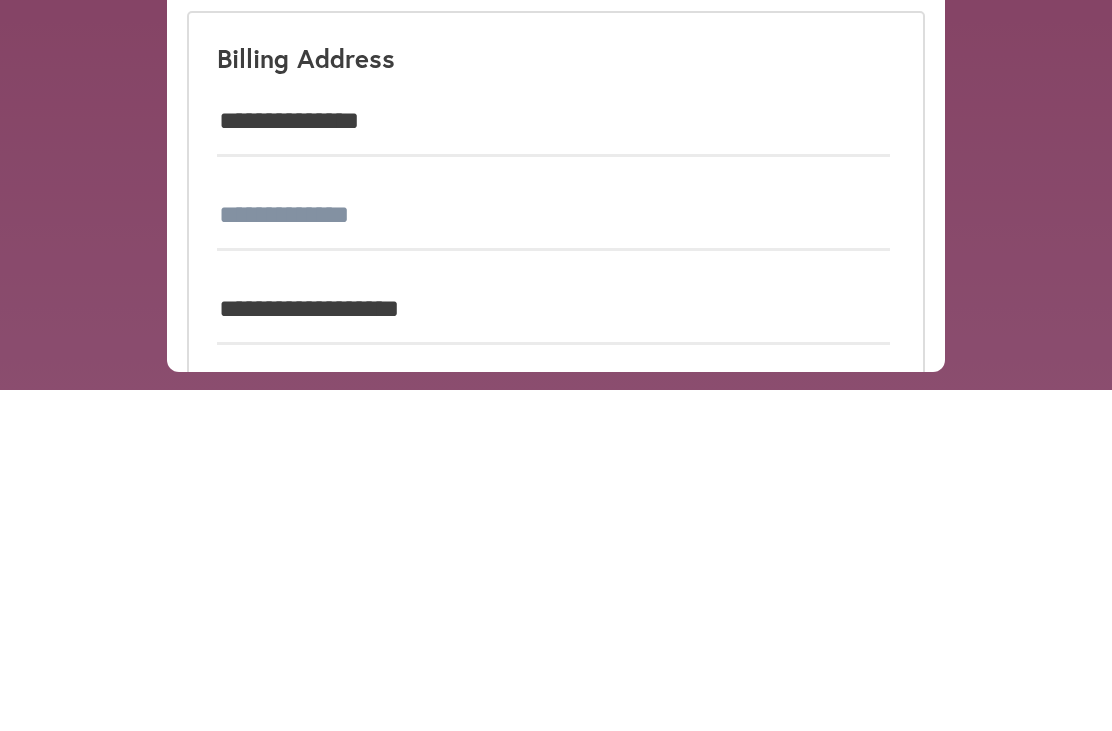 scroll, scrollTop: 0, scrollLeft: 0, axis: both 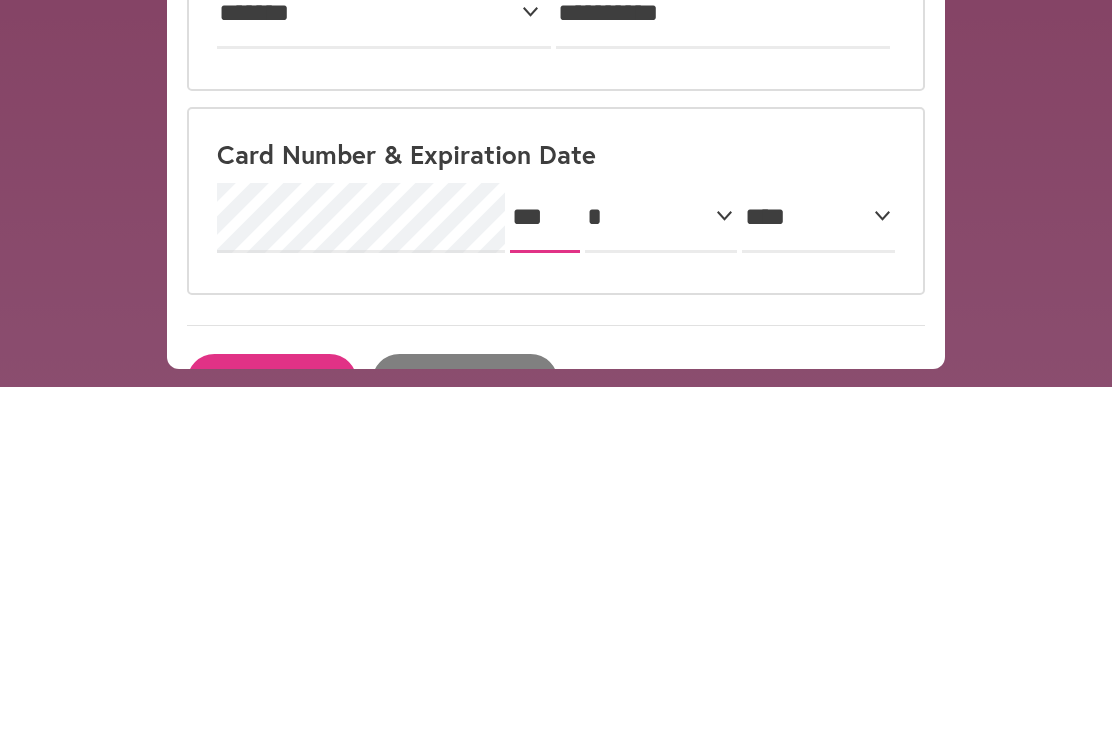 type on "***" 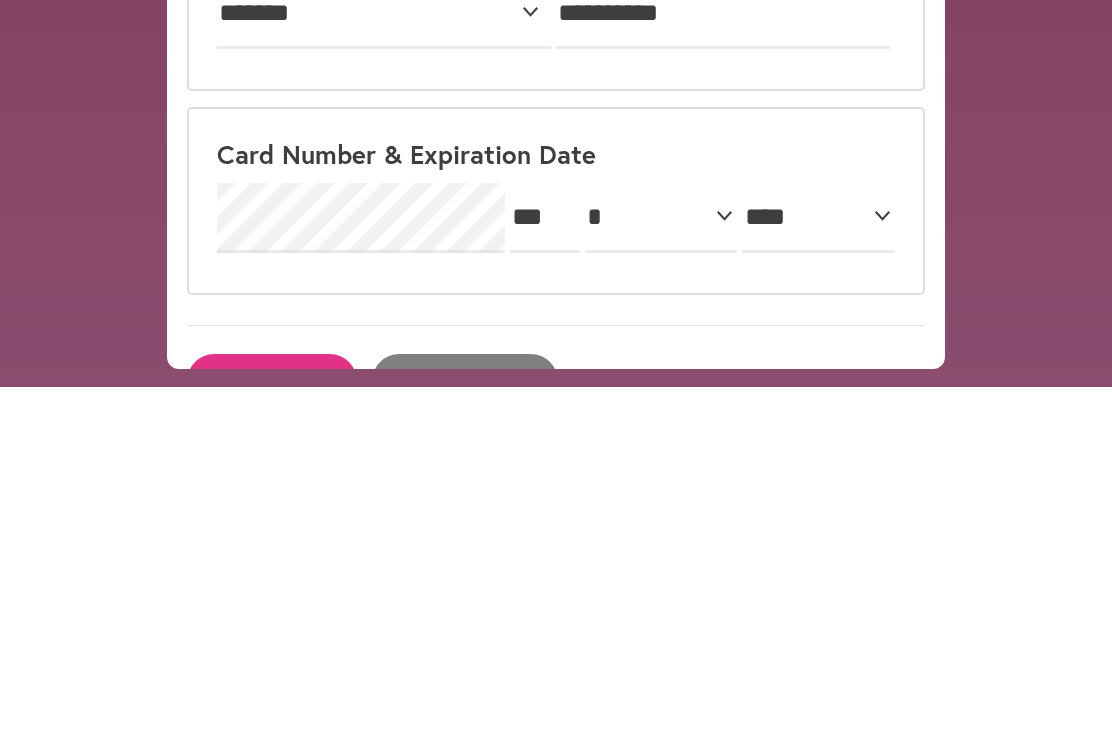 click on "Add Card" at bounding box center [272, 725] 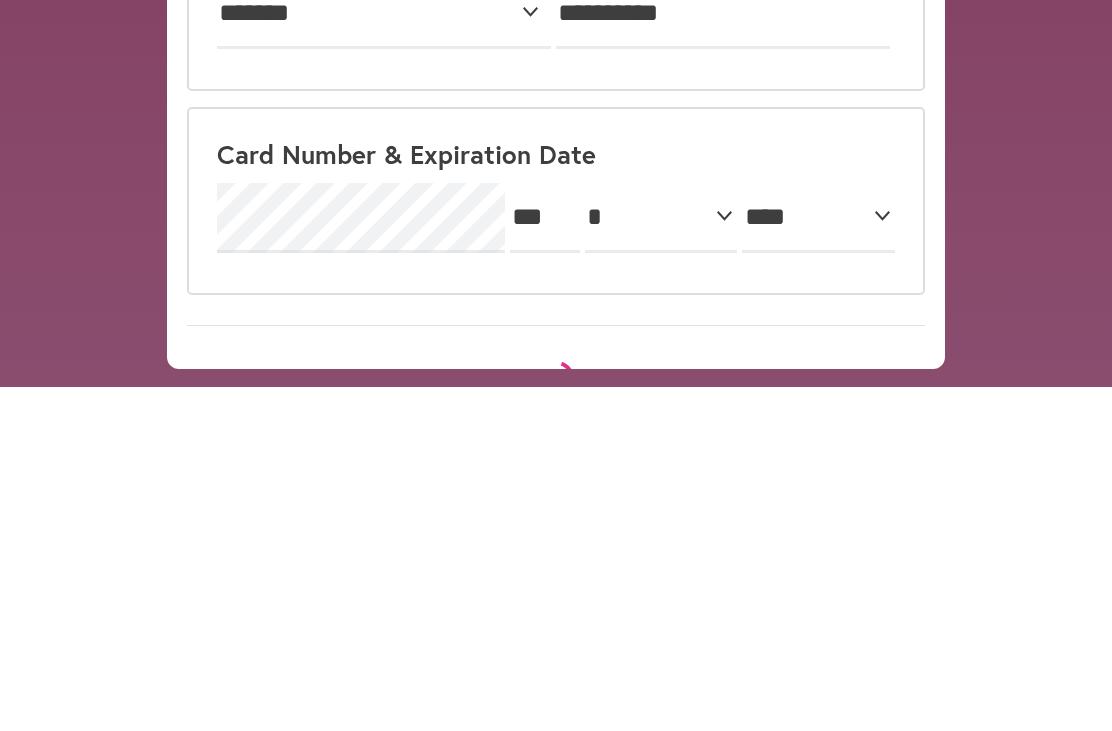 scroll, scrollTop: 145, scrollLeft: 0, axis: vertical 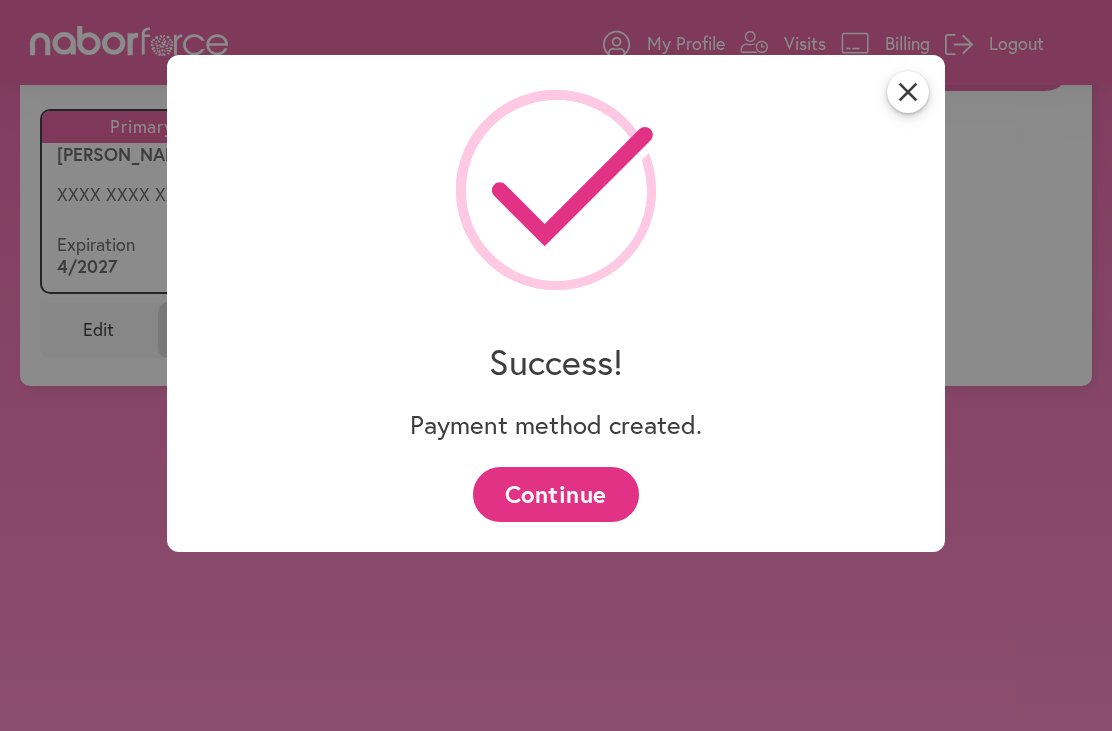 click on "Continue" at bounding box center [555, 494] 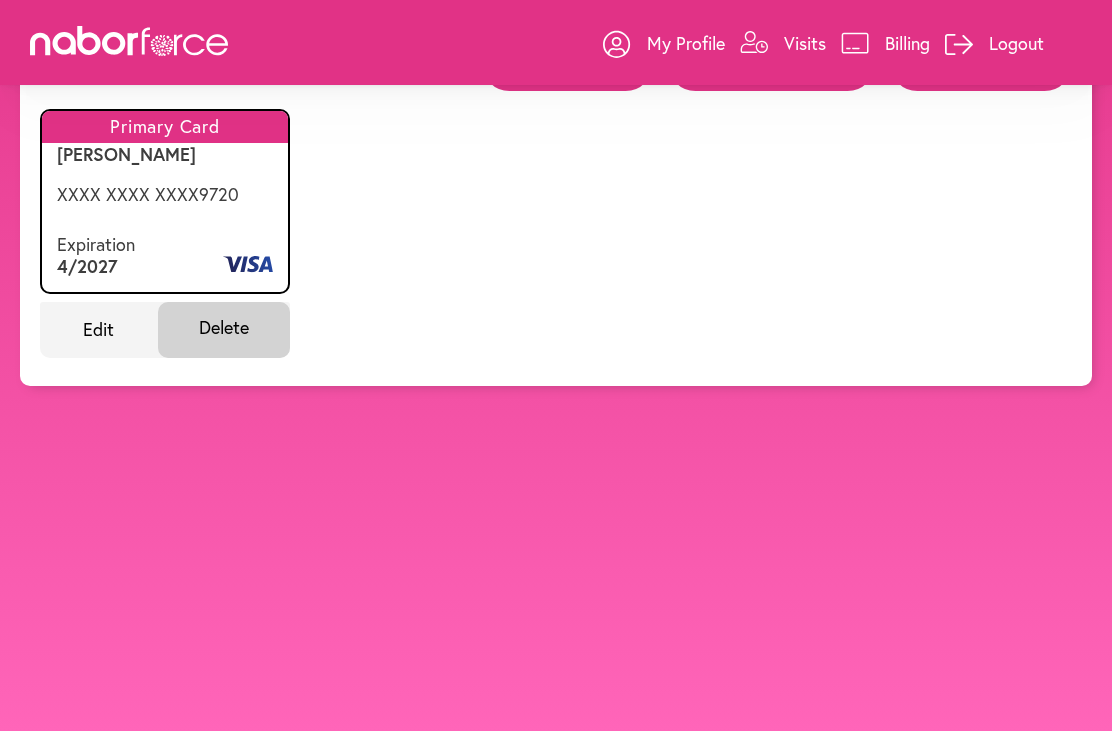 click on "close My Profile Visits Billing Logout close Payment Methods Add Card Transactions Gift Cards Primary Card image/svg+xml [PERSON_NAME] Expiration 4 / 2027 XXXX XXXX XXXX  9720 Edit Delete" at bounding box center [556, 365] 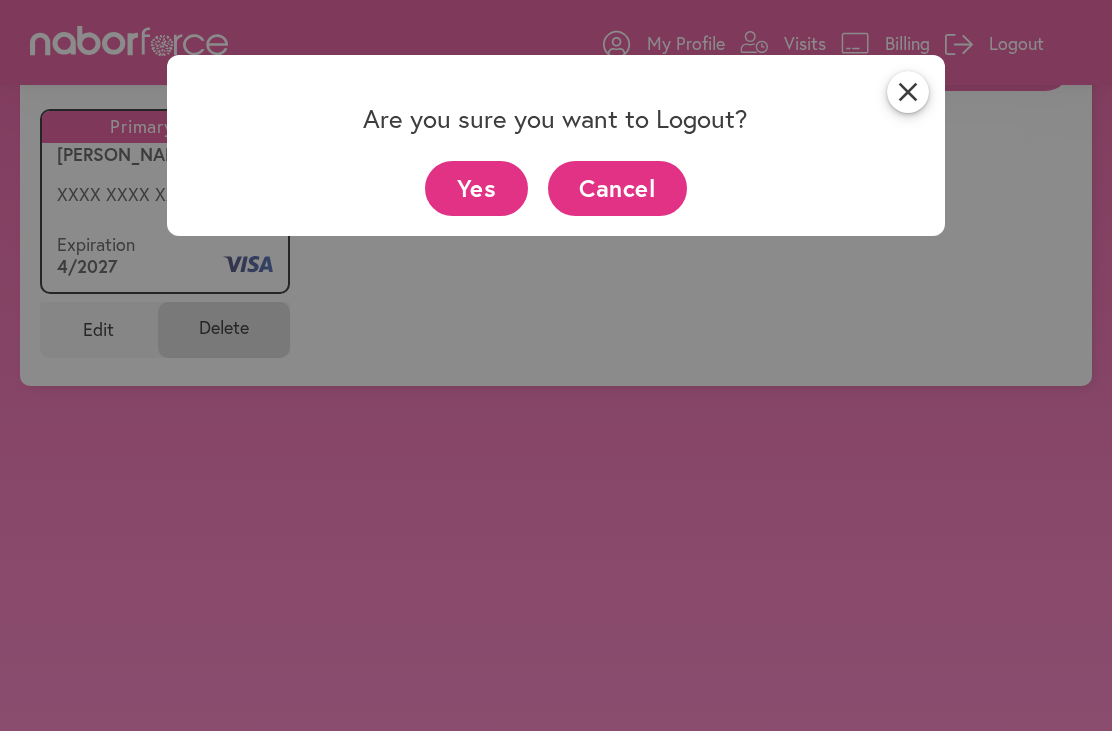 click on "Cancel" at bounding box center [617, 188] 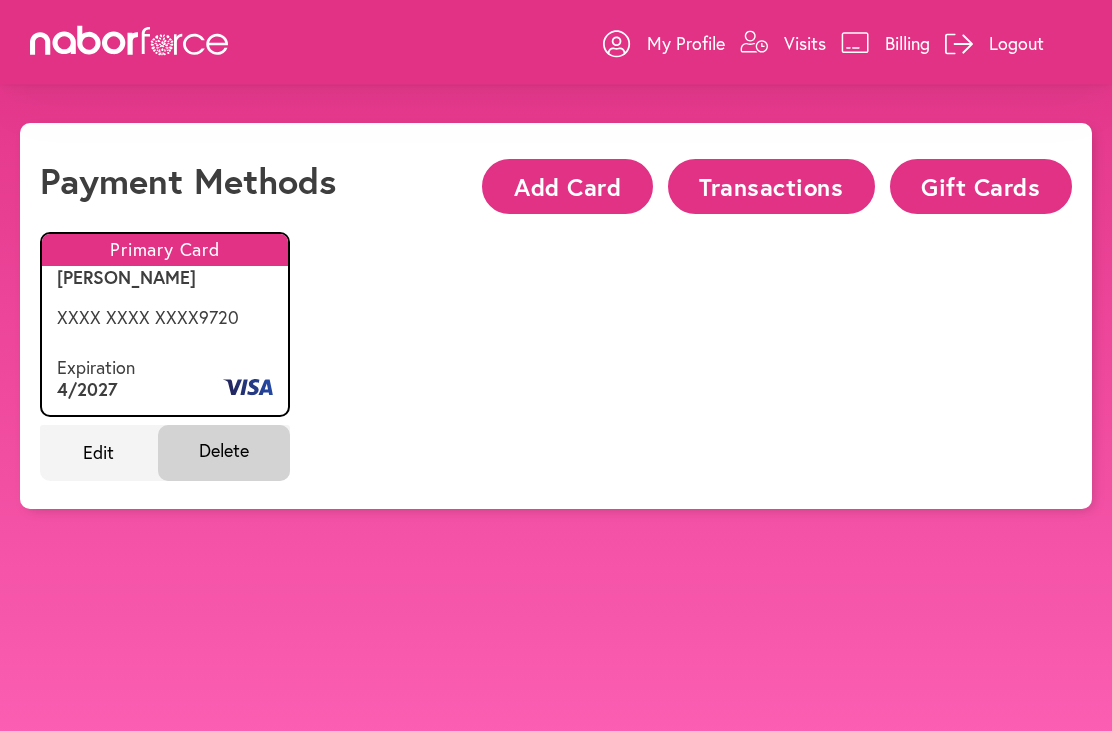 scroll, scrollTop: 0, scrollLeft: 0, axis: both 